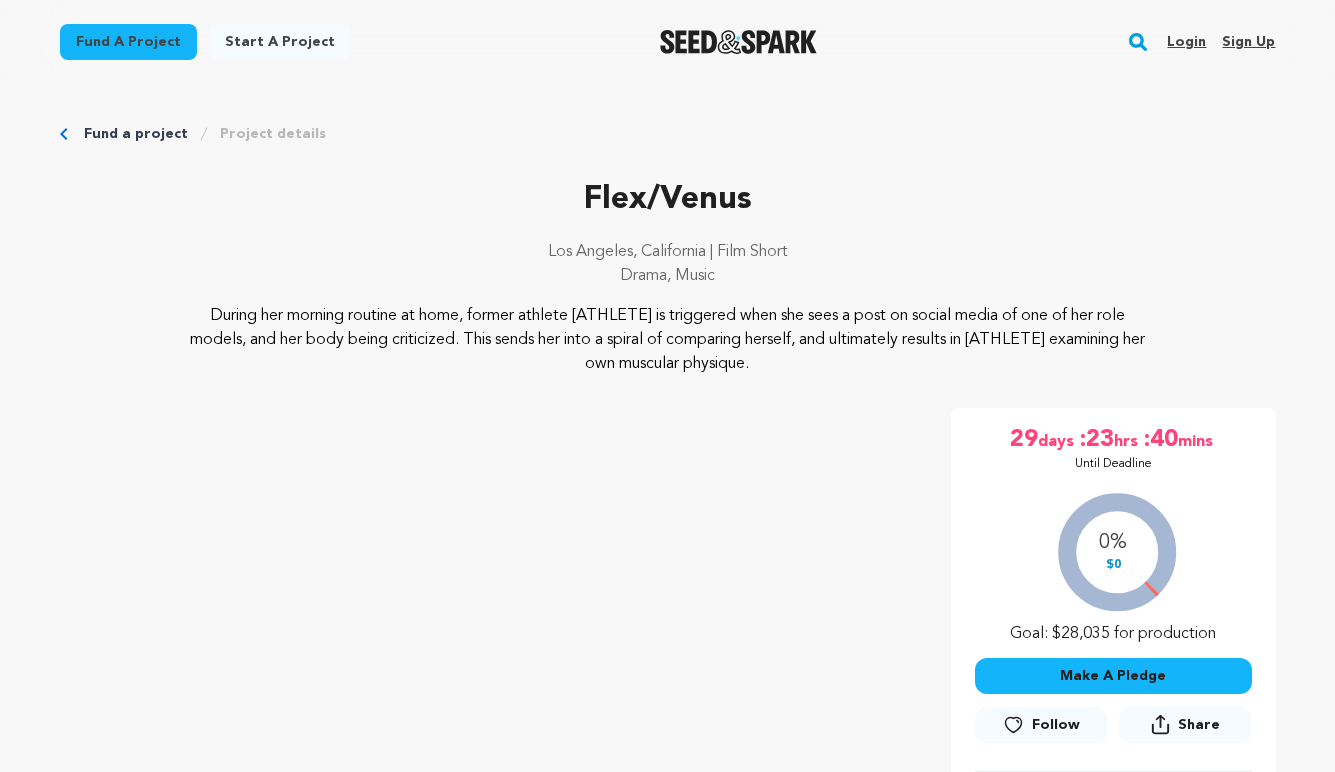scroll, scrollTop: 0, scrollLeft: 0, axis: both 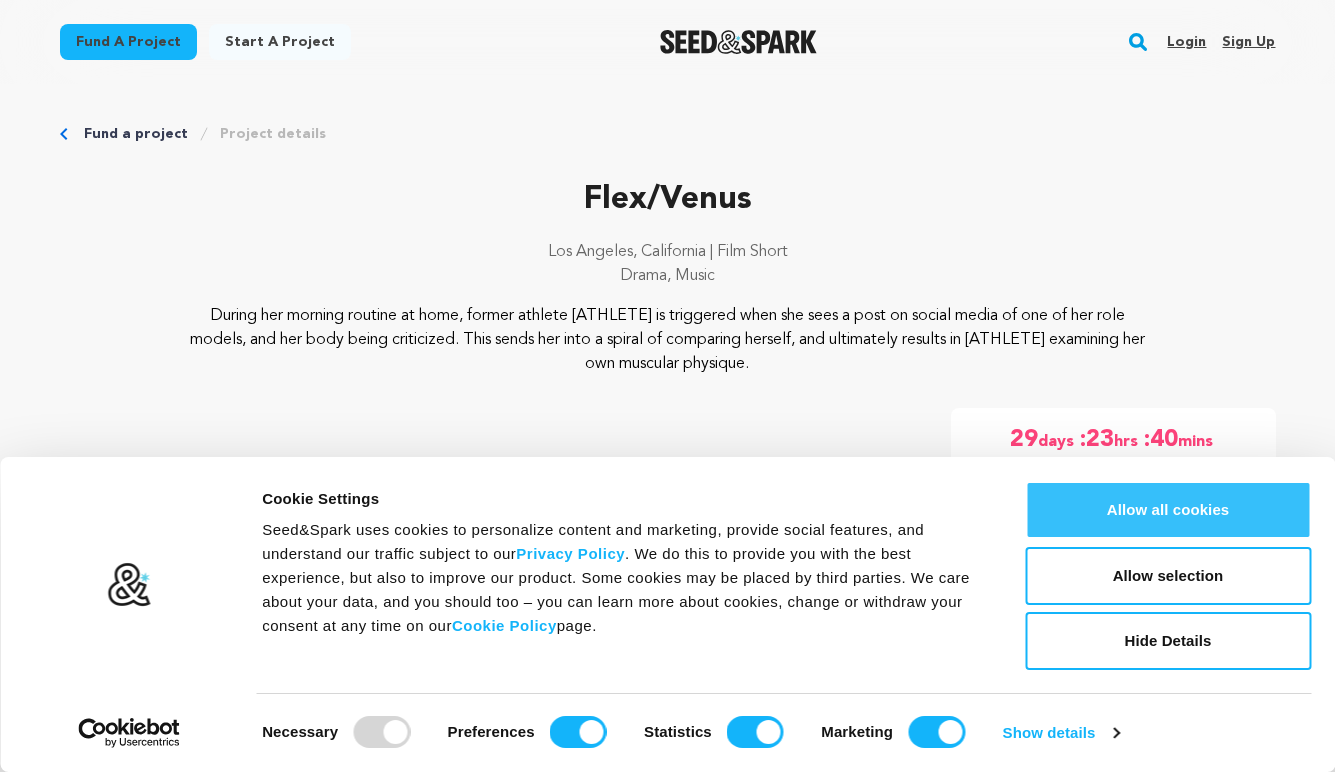 click on "Allow all cookies" at bounding box center [1168, 510] 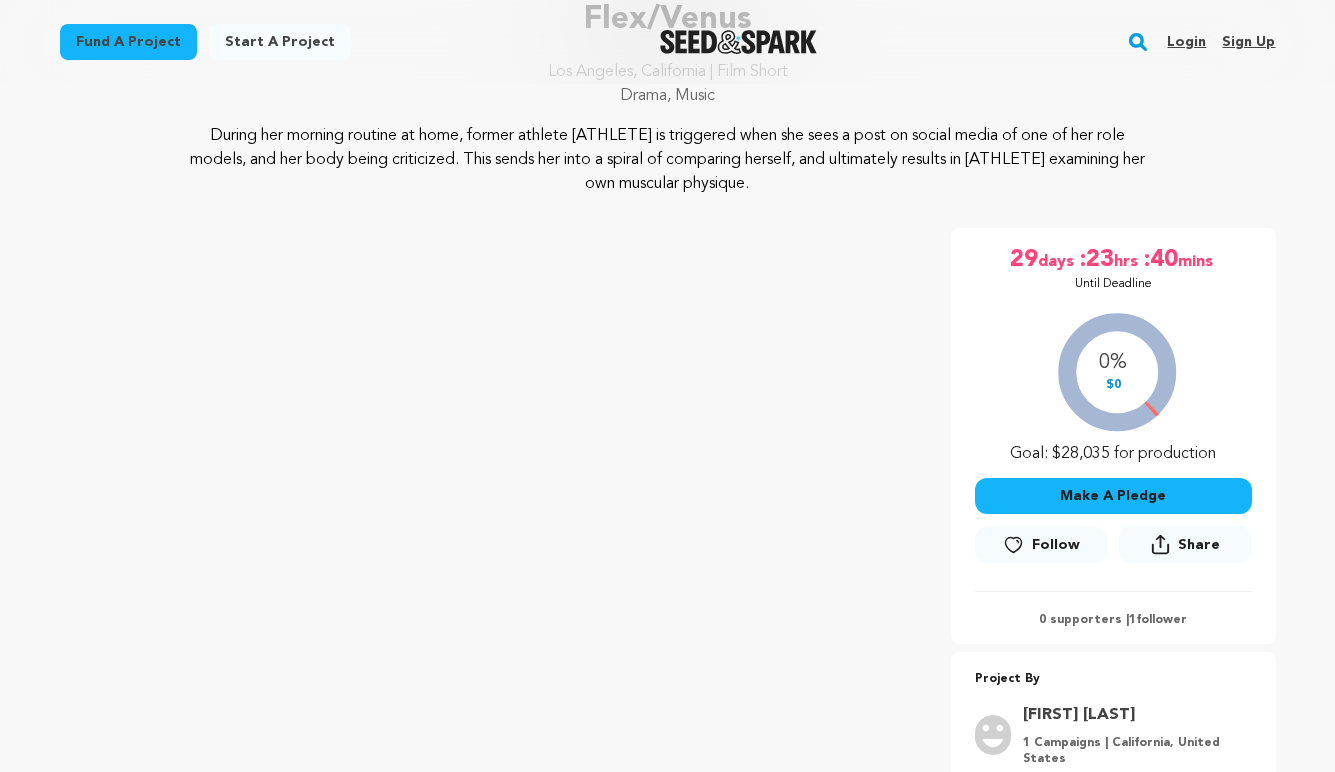 scroll, scrollTop: 165, scrollLeft: 0, axis: vertical 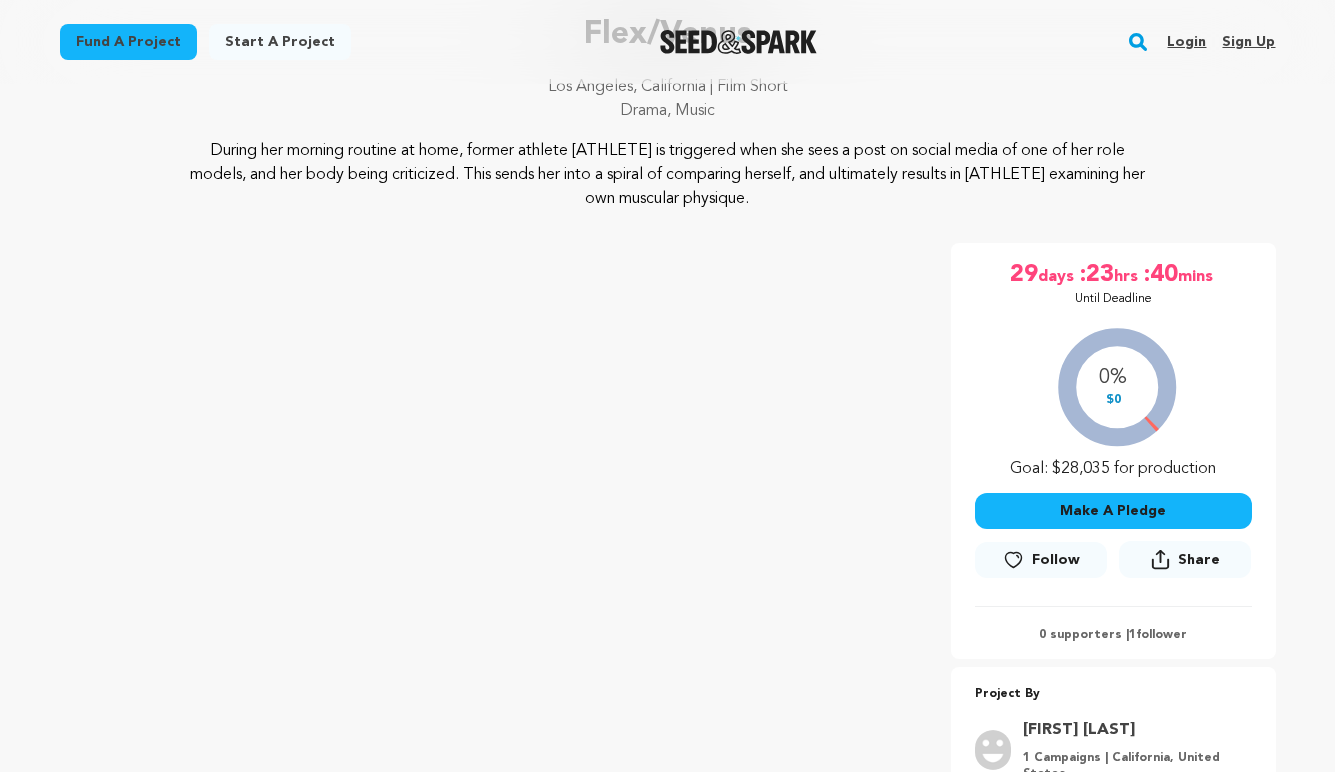 click on "Make A Pledge" at bounding box center (1113, 511) 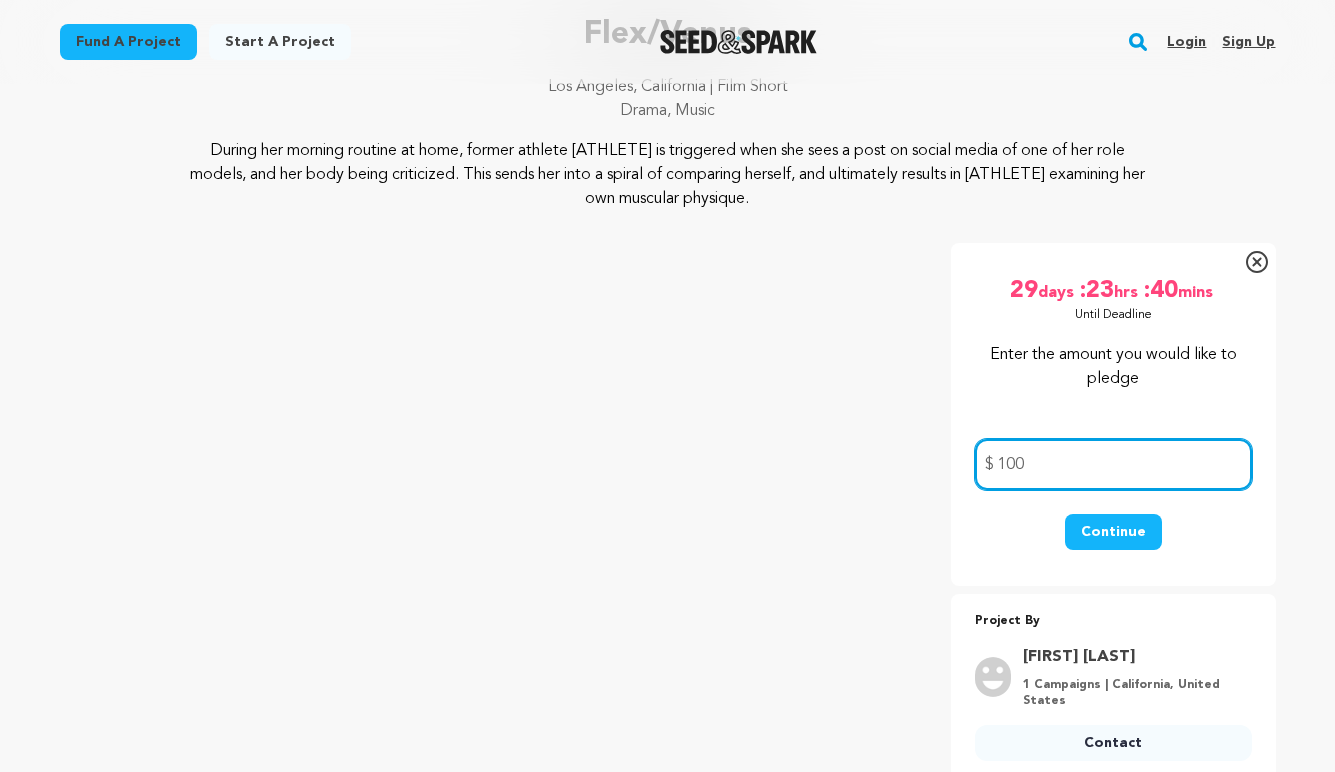 type on "100" 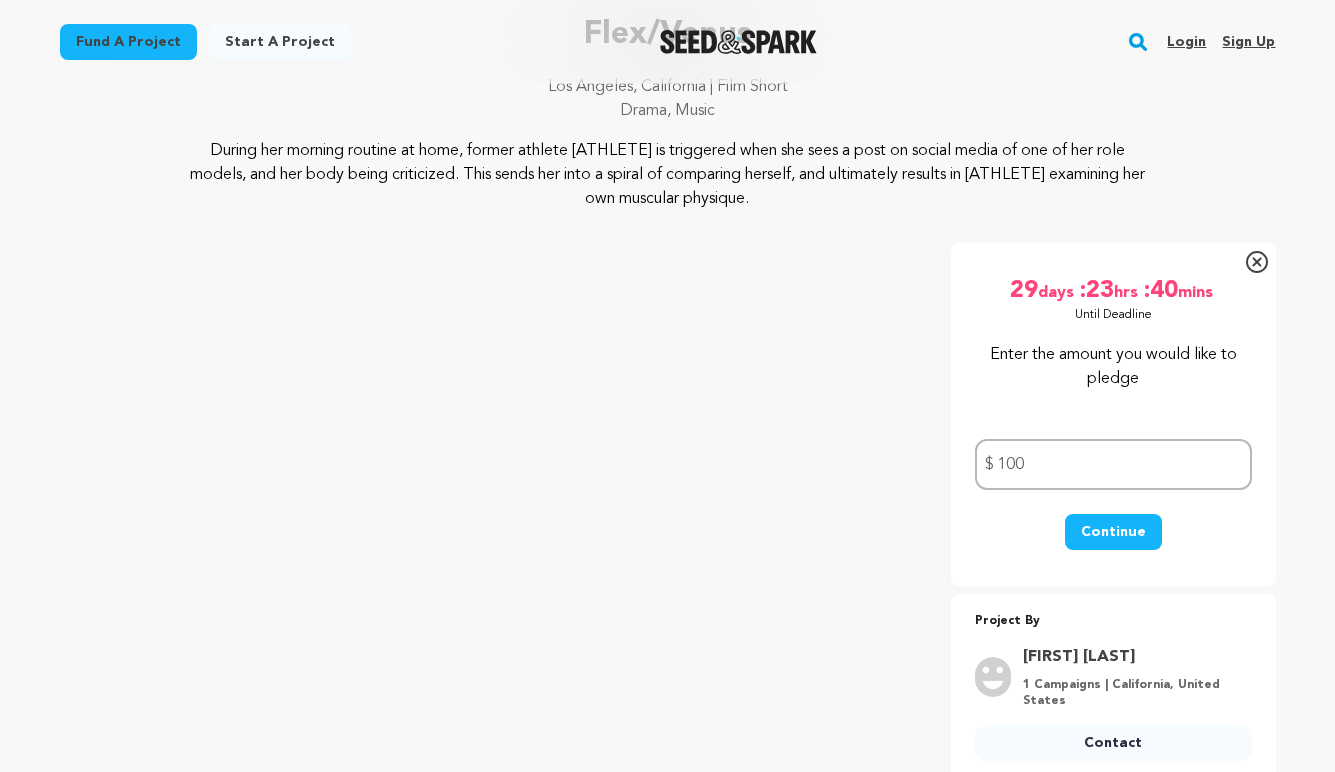 click on "Continue" at bounding box center (1113, 532) 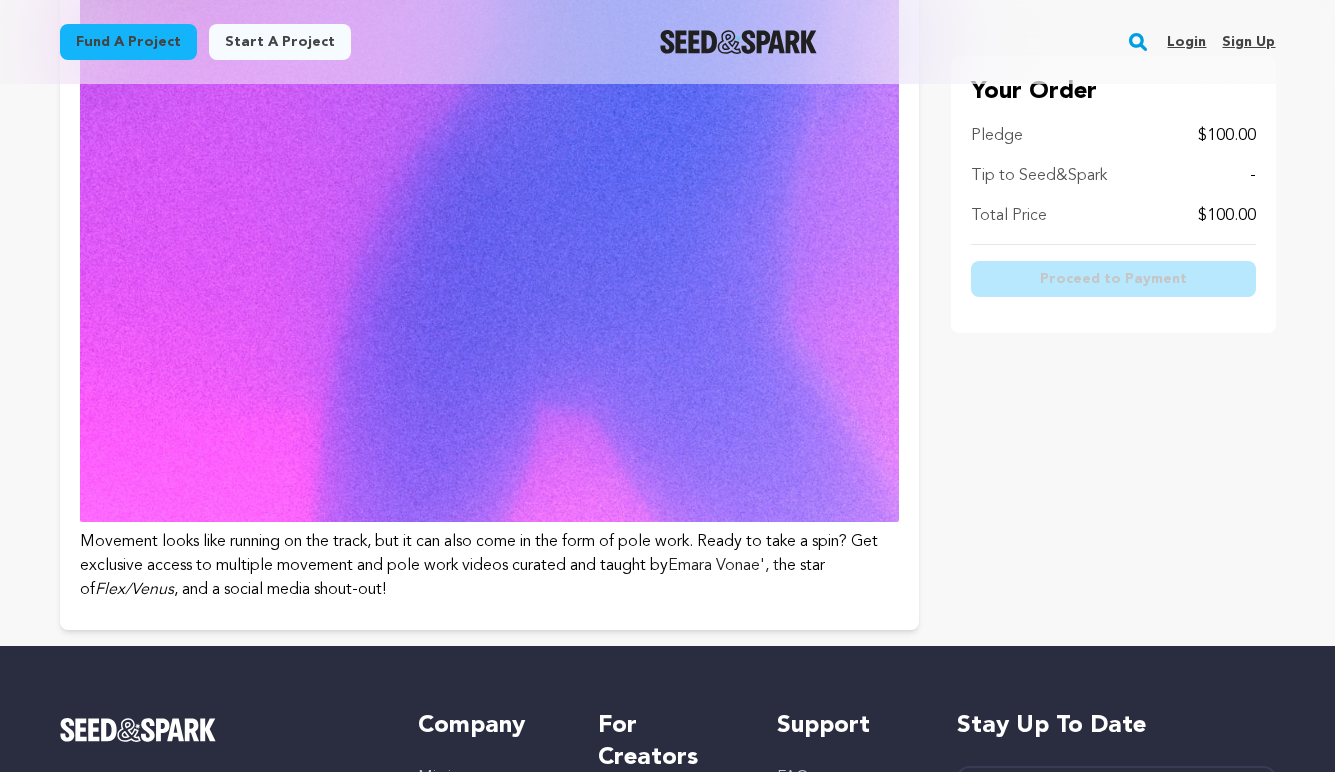 scroll, scrollTop: 4272, scrollLeft: 0, axis: vertical 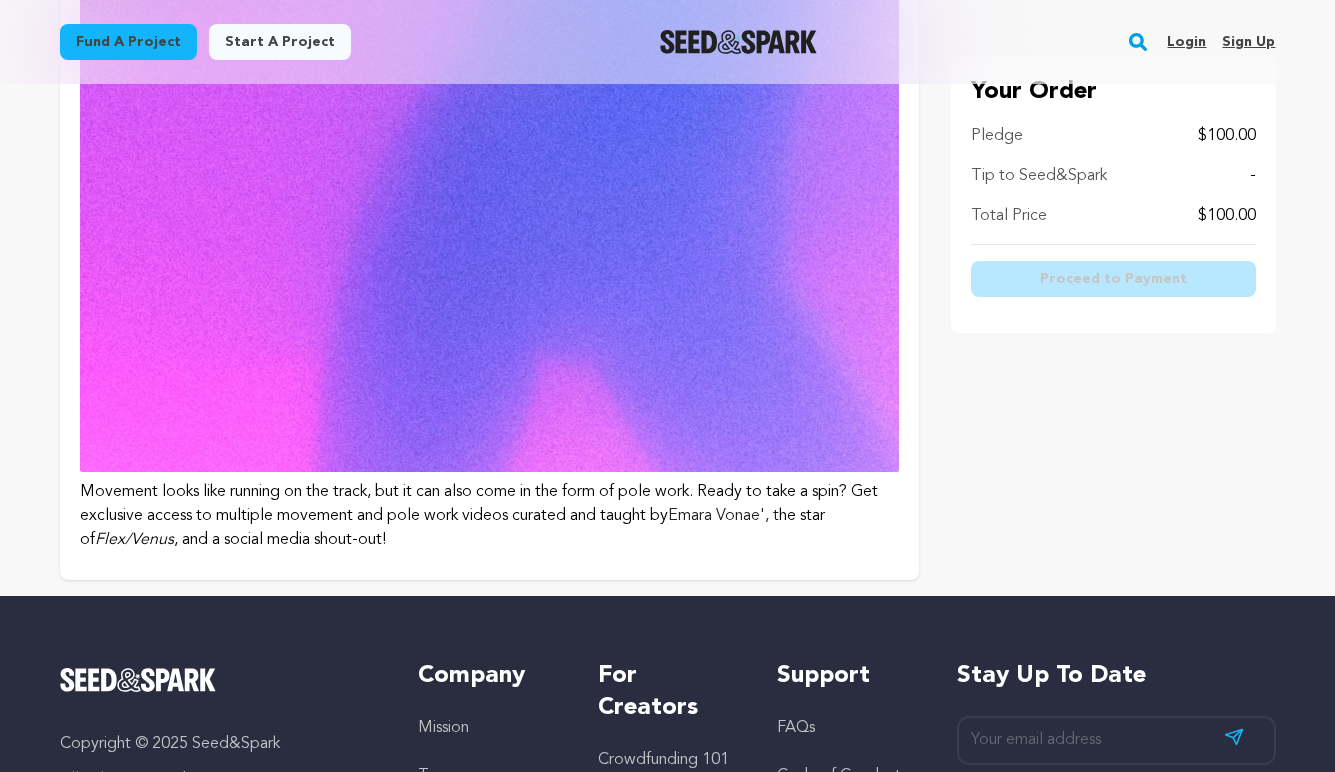click on "Movement looks like running on the track, but it can also come in the form of pole work. Ready to take a spin? Get exclusive access to multiple movement and pole work videos curated and taught by  Emara Vonae', t he star of  Flex/Venus , and a social media shout-out!" at bounding box center [489, 516] 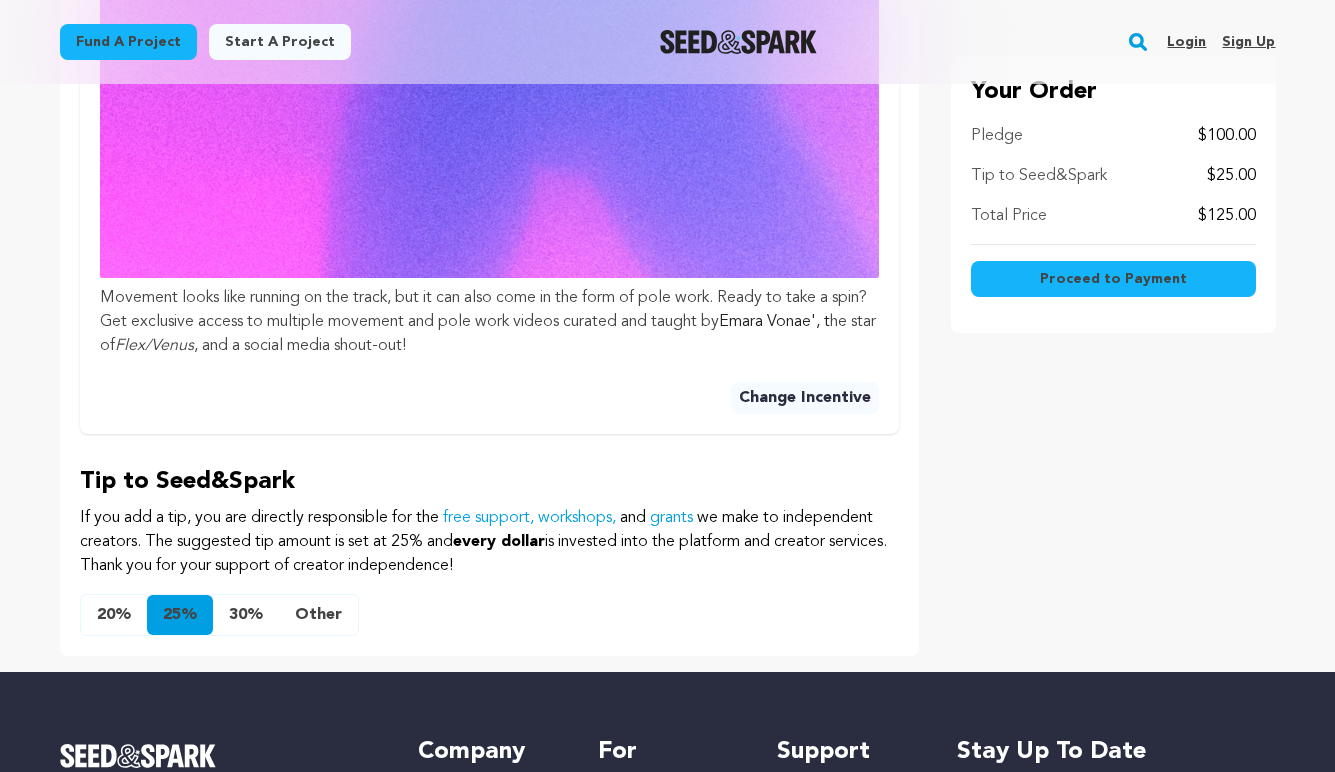 scroll, scrollTop: 1657, scrollLeft: 0, axis: vertical 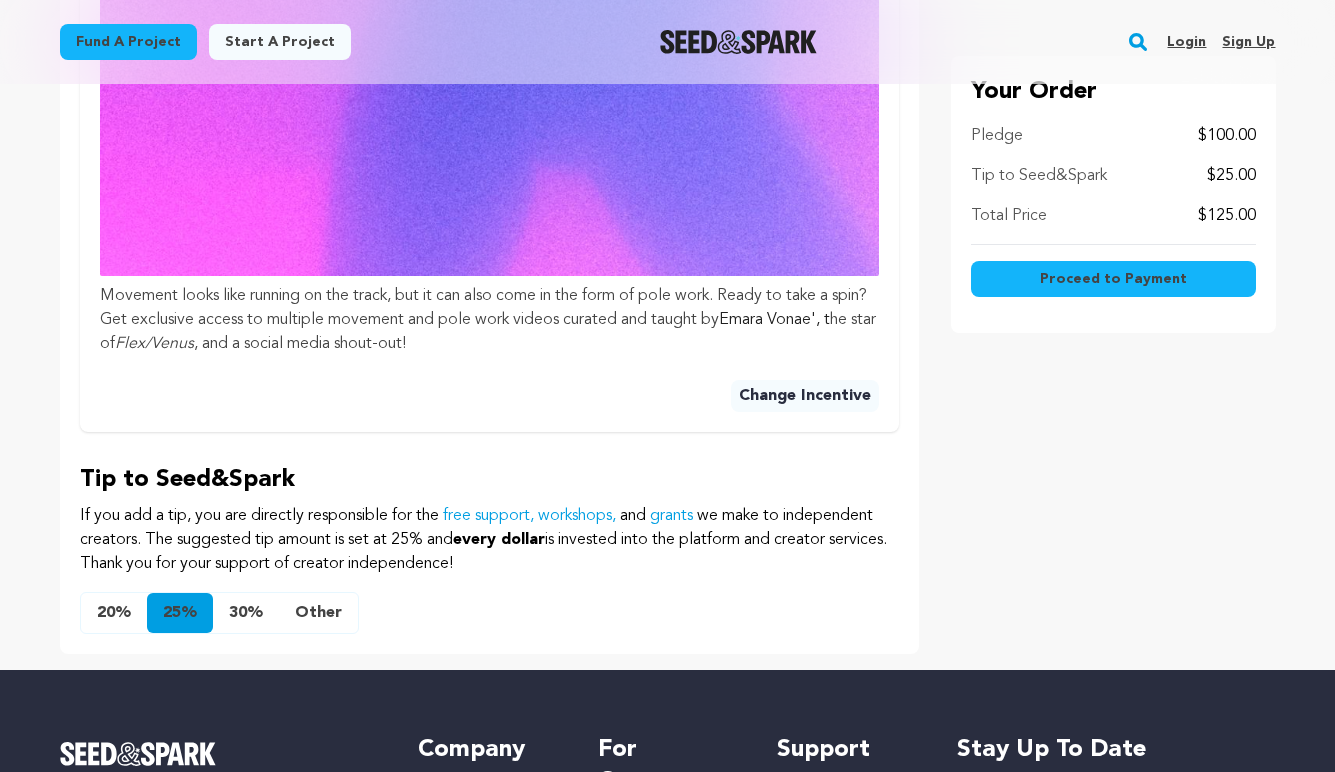click on "Other" at bounding box center [318, 613] 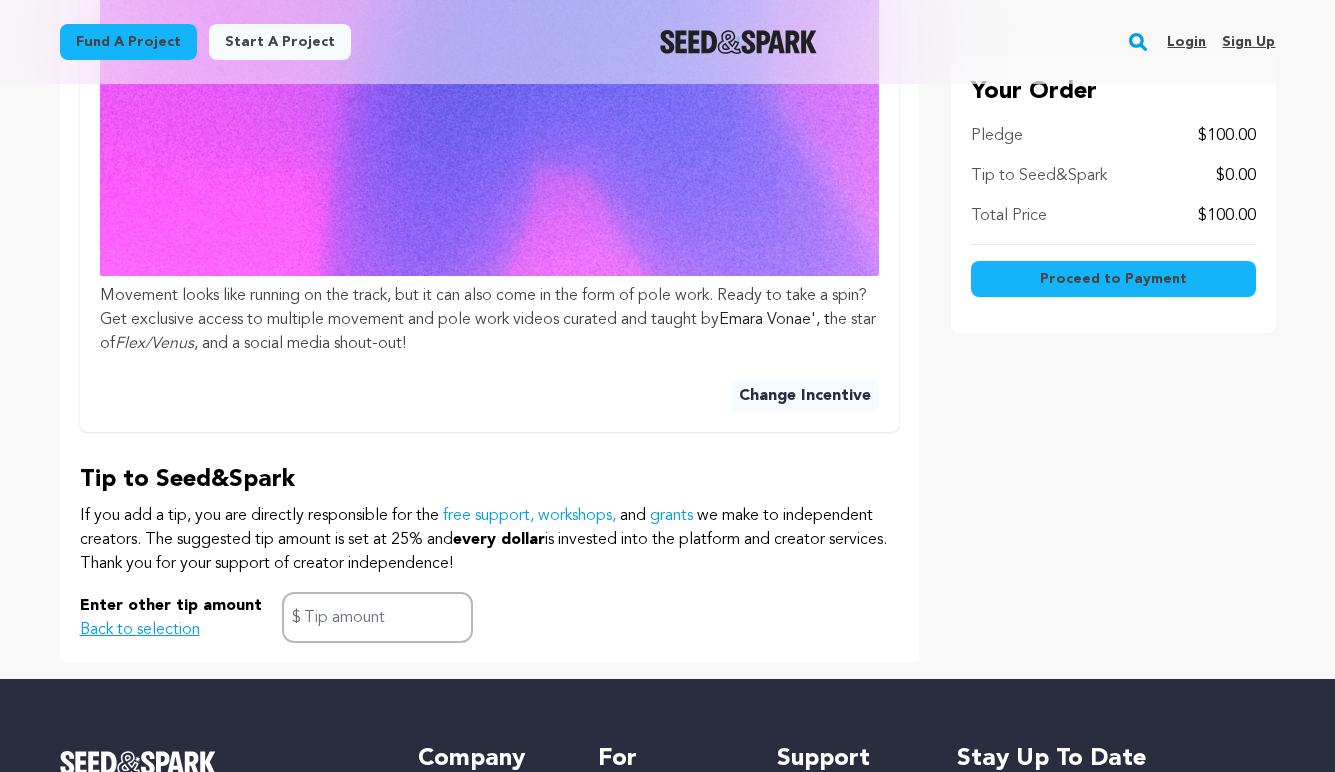 click on "Back to selection" at bounding box center (140, 630) 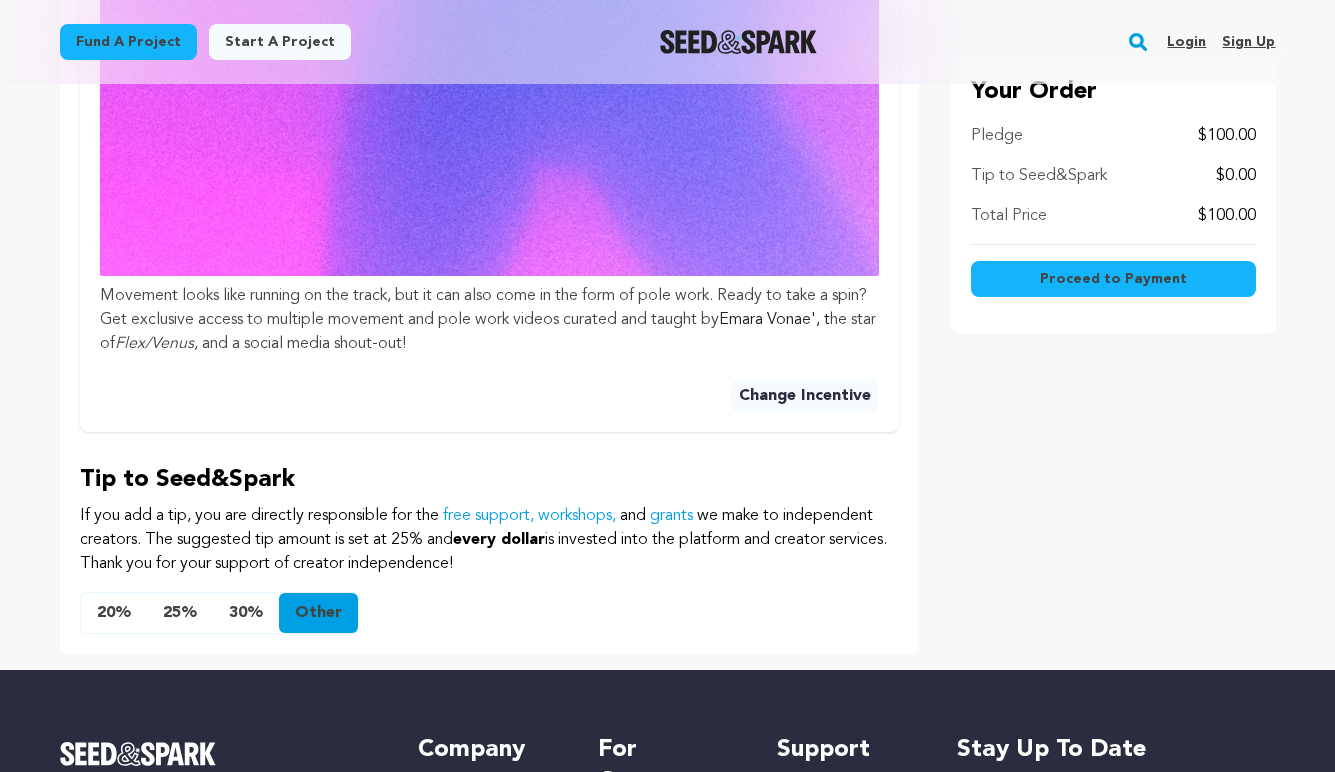 click on "Proceed to Payment" at bounding box center [1113, 279] 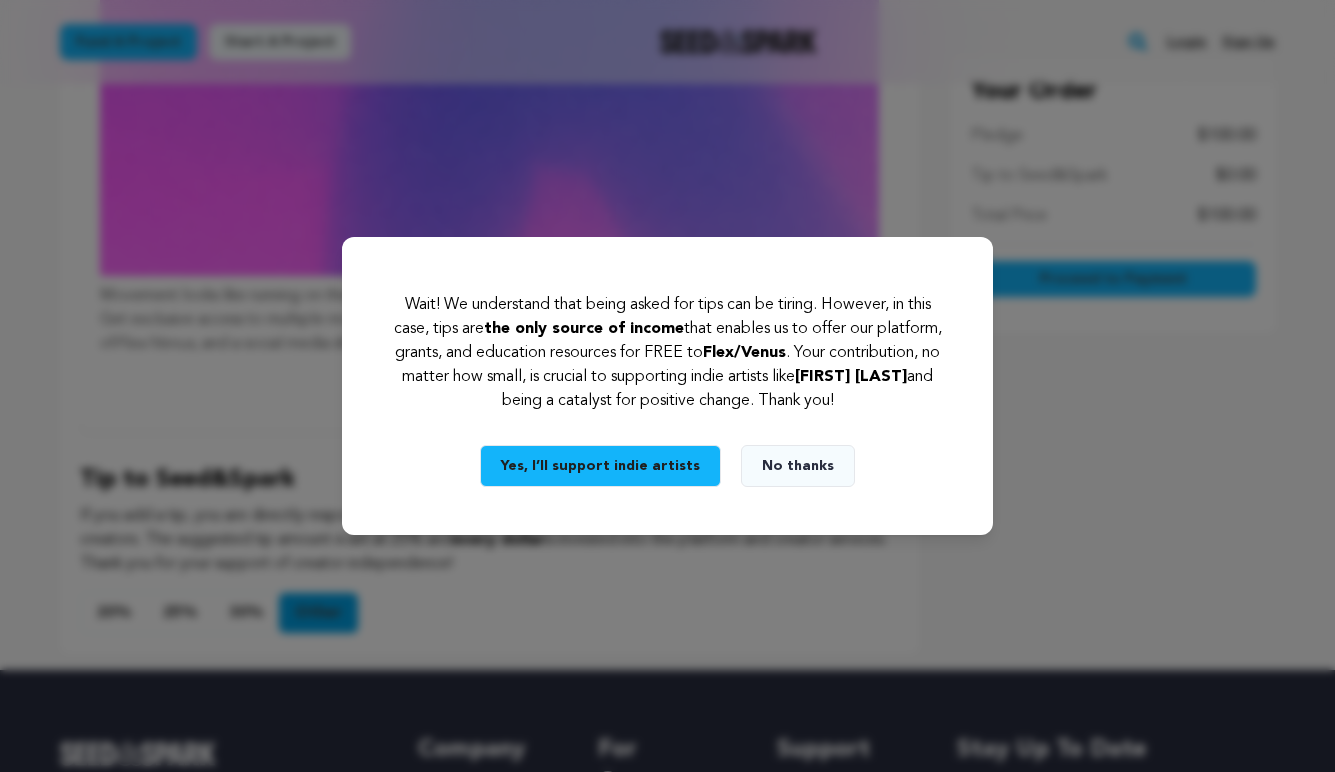 click on "Wait! We understand that being asked for tips can be tiring. However, in this case, tips are   the only source of income   that enables us to offer our platform, grants, and education resources for FREE to  Flex/Venus . Your contribution, no matter how small, is crucial to supporting indie artists like   Jac'leen Smith   and being a catalyst for positive change. Thank you!
Yes, I’ll support indie artists
No thanks" at bounding box center (667, 386) 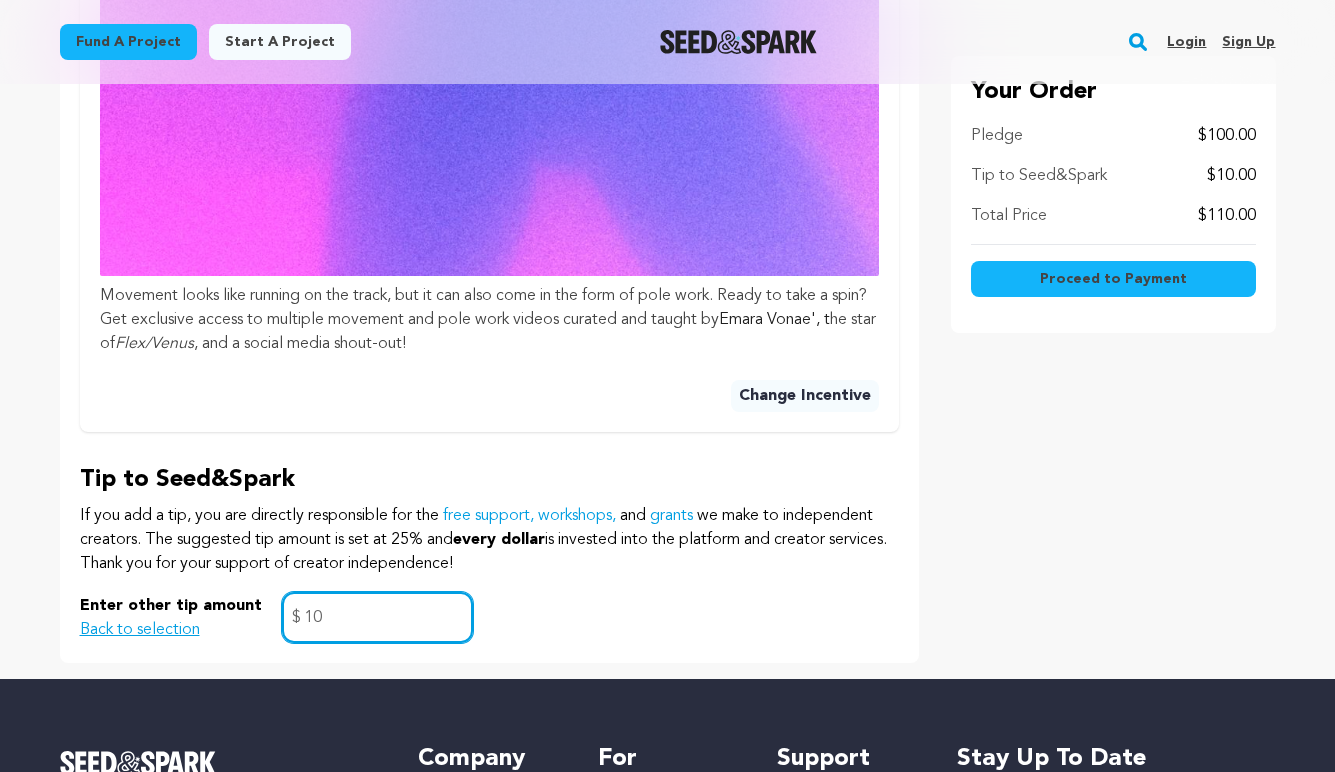 type on "10" 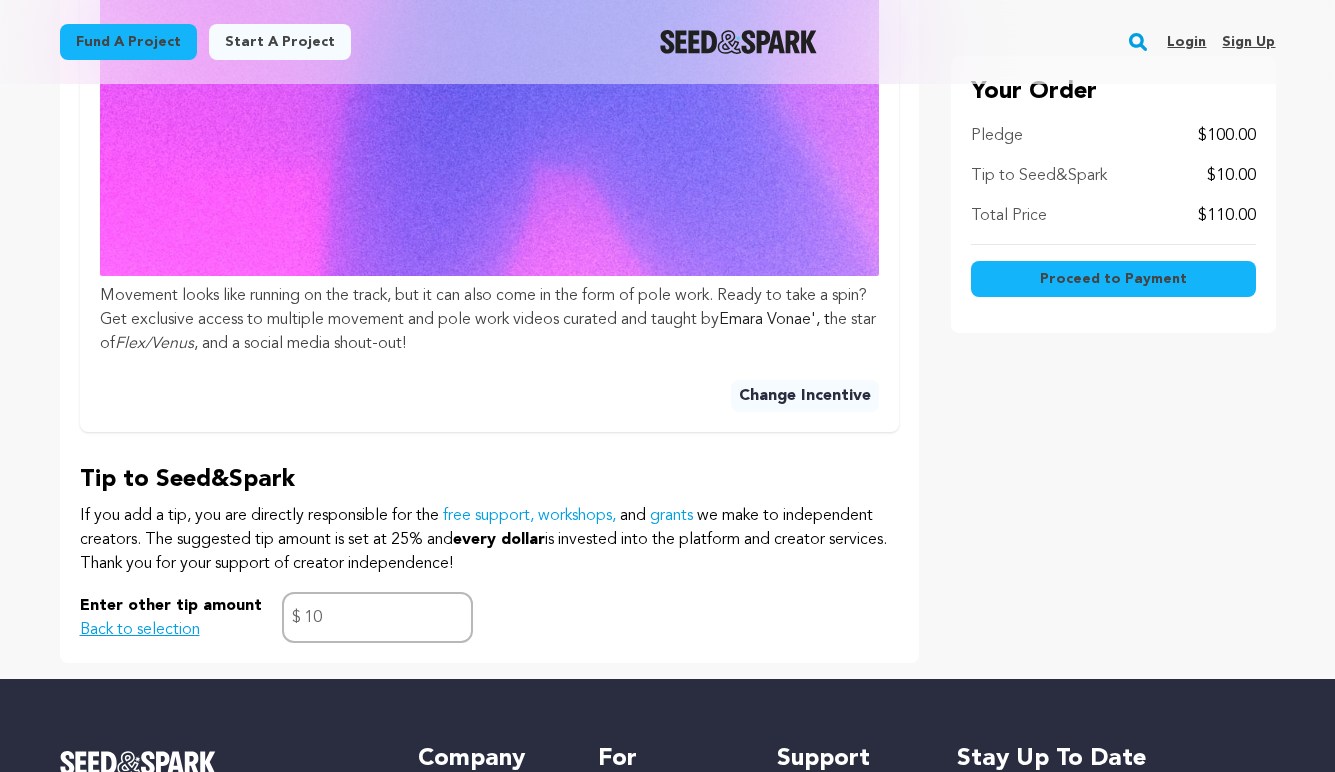 click on "Proceed to Payment" at bounding box center (1113, 279) 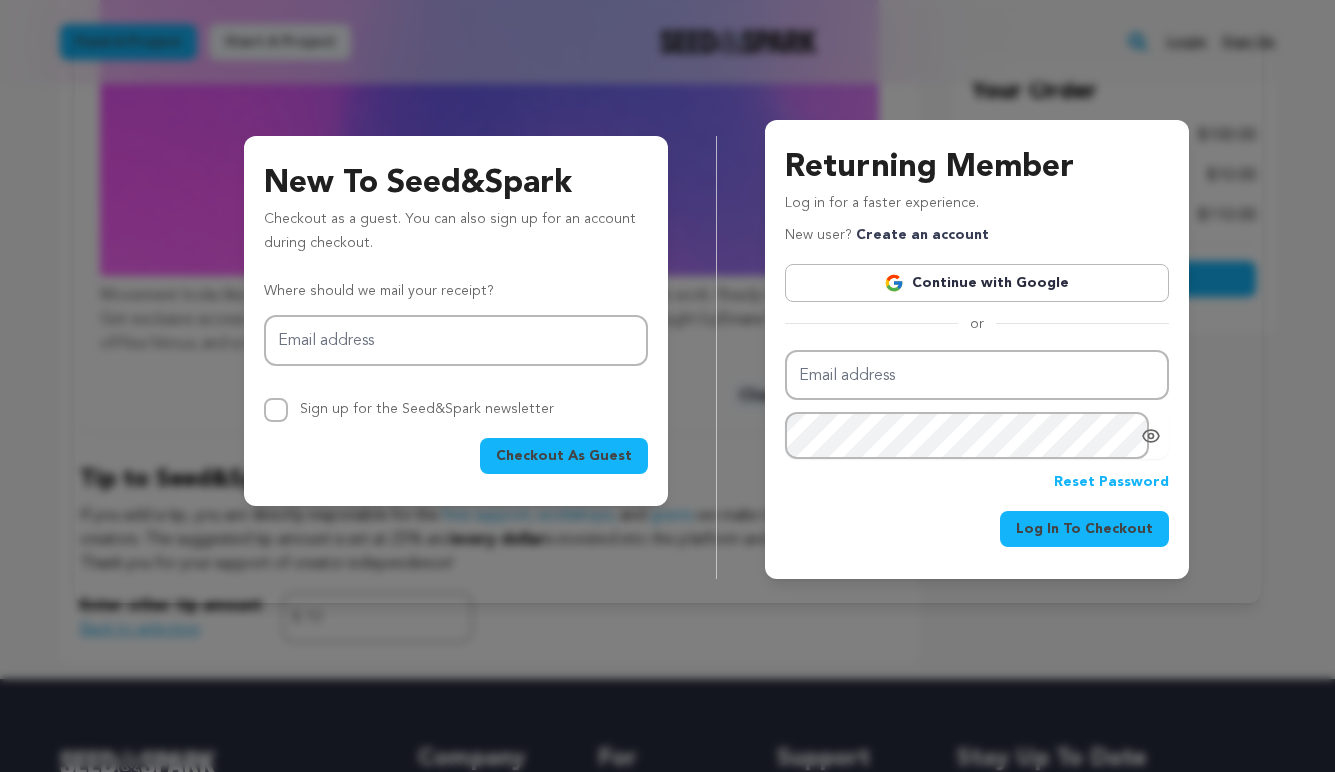 click on "Checkout As Guest" at bounding box center [564, 456] 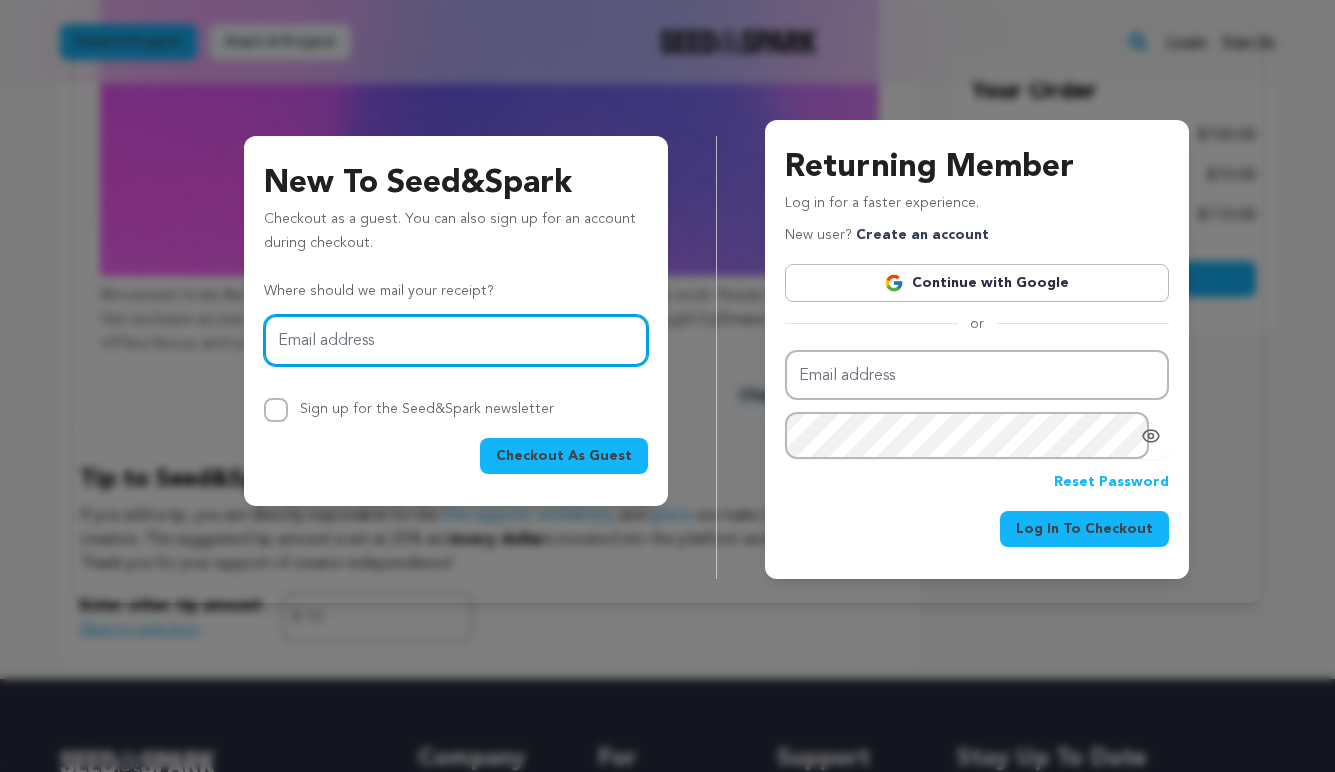 click on "Email address" at bounding box center (456, 340) 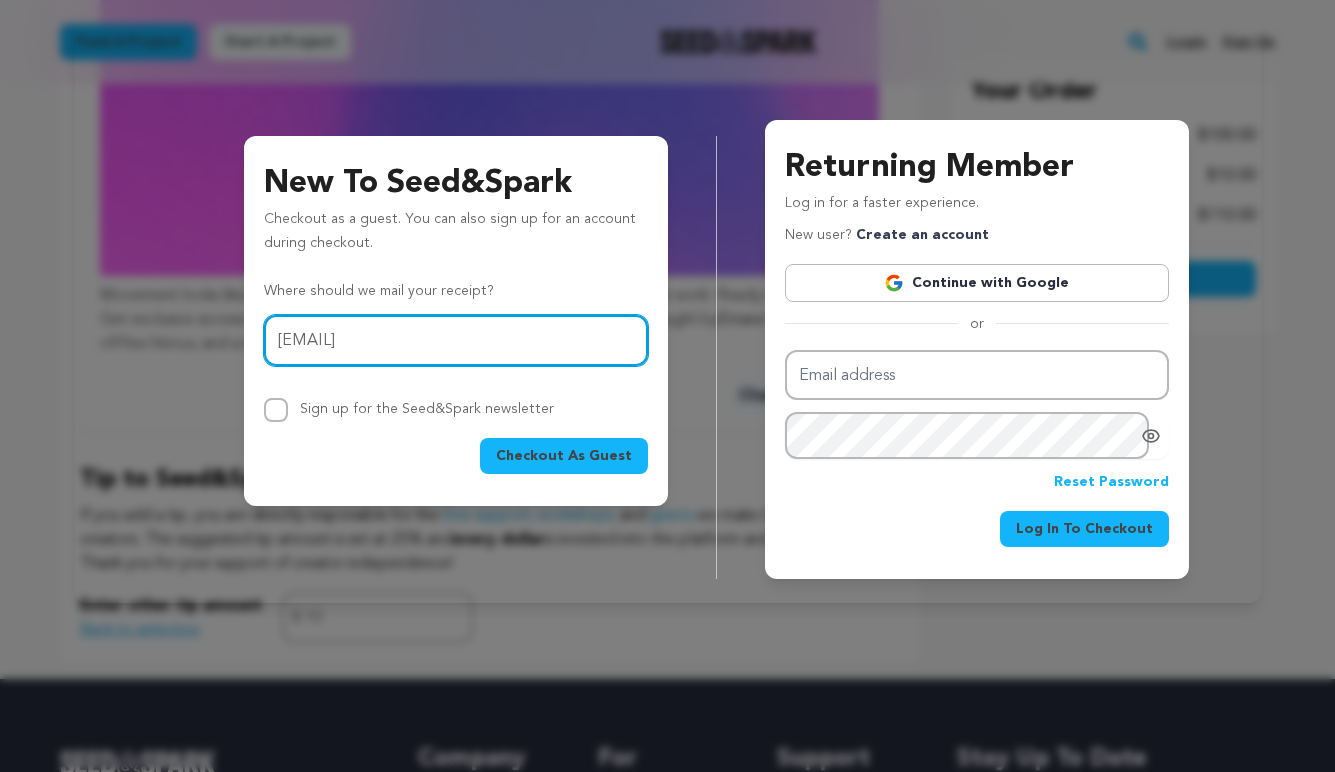 type on "[USERNAME]@example.com" 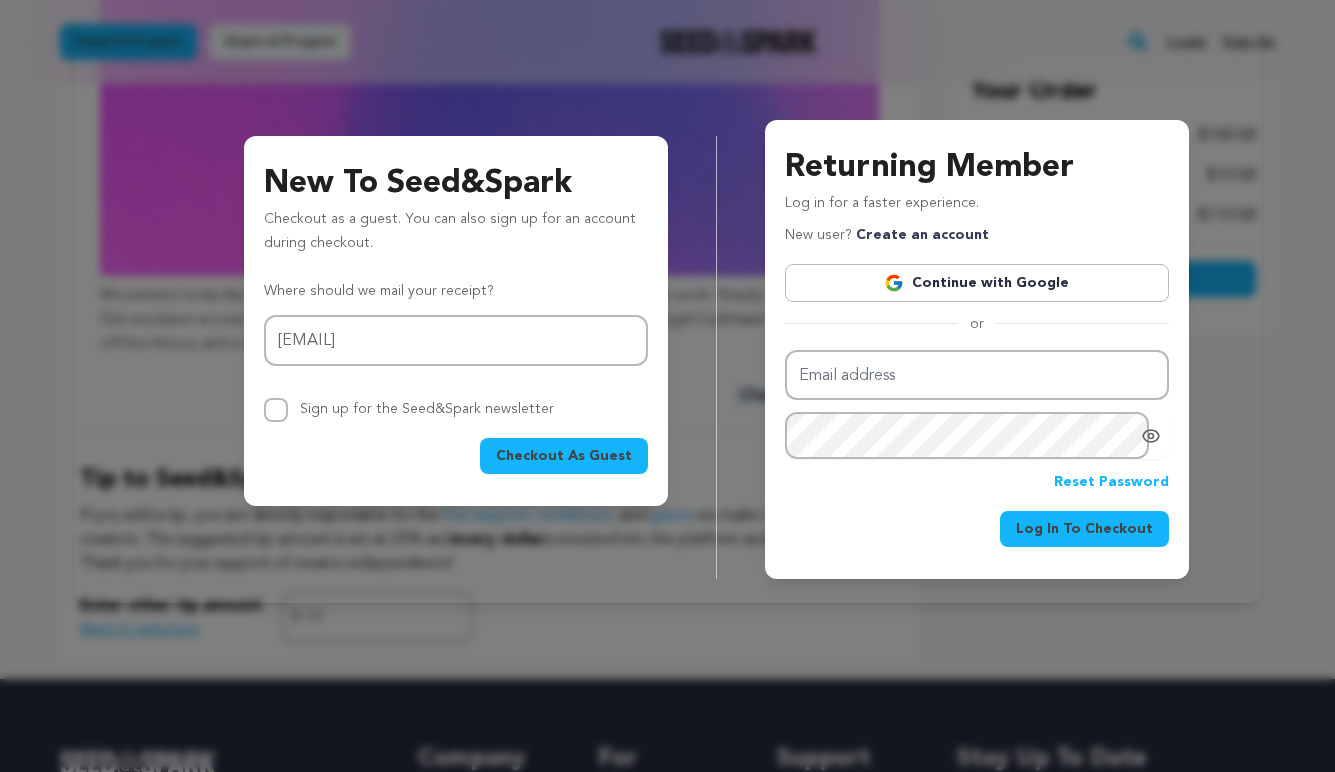 click on "Checkout As Guest" at bounding box center (564, 456) 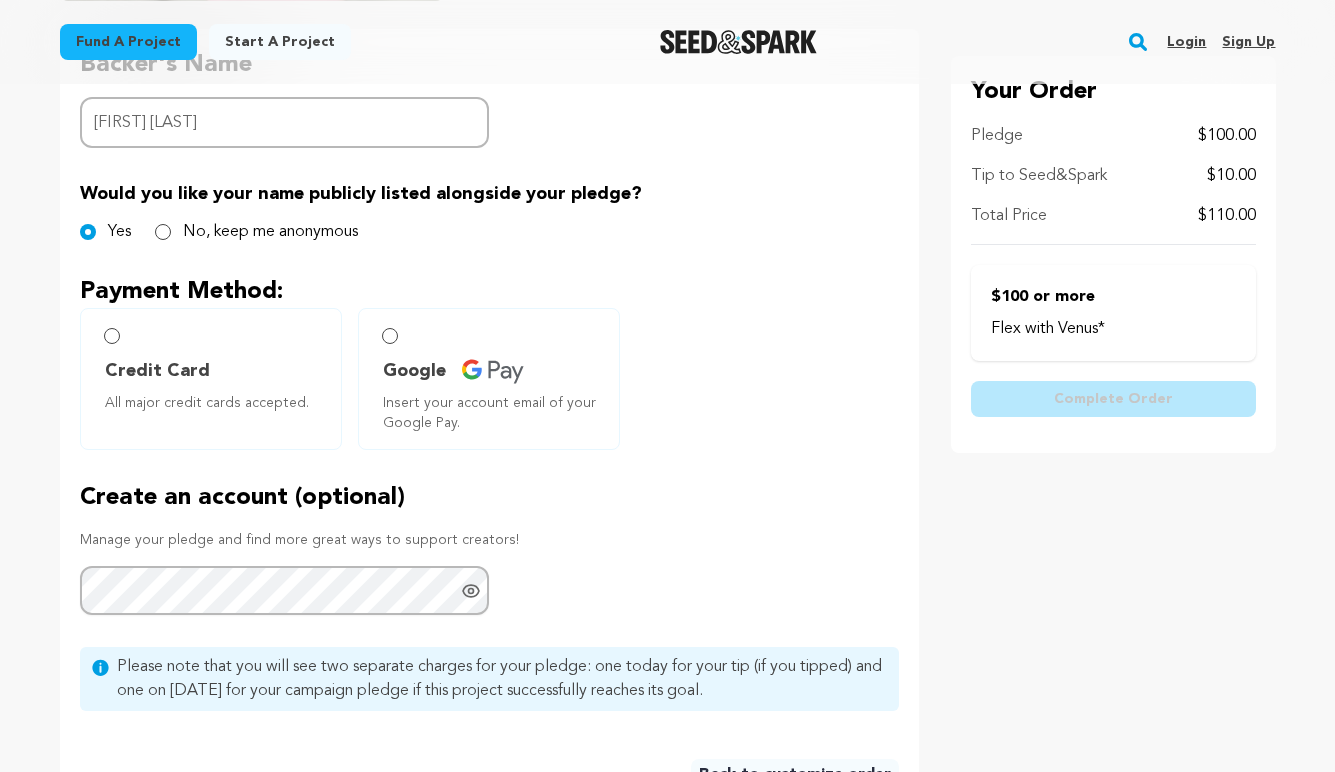 scroll, scrollTop: 499, scrollLeft: 0, axis: vertical 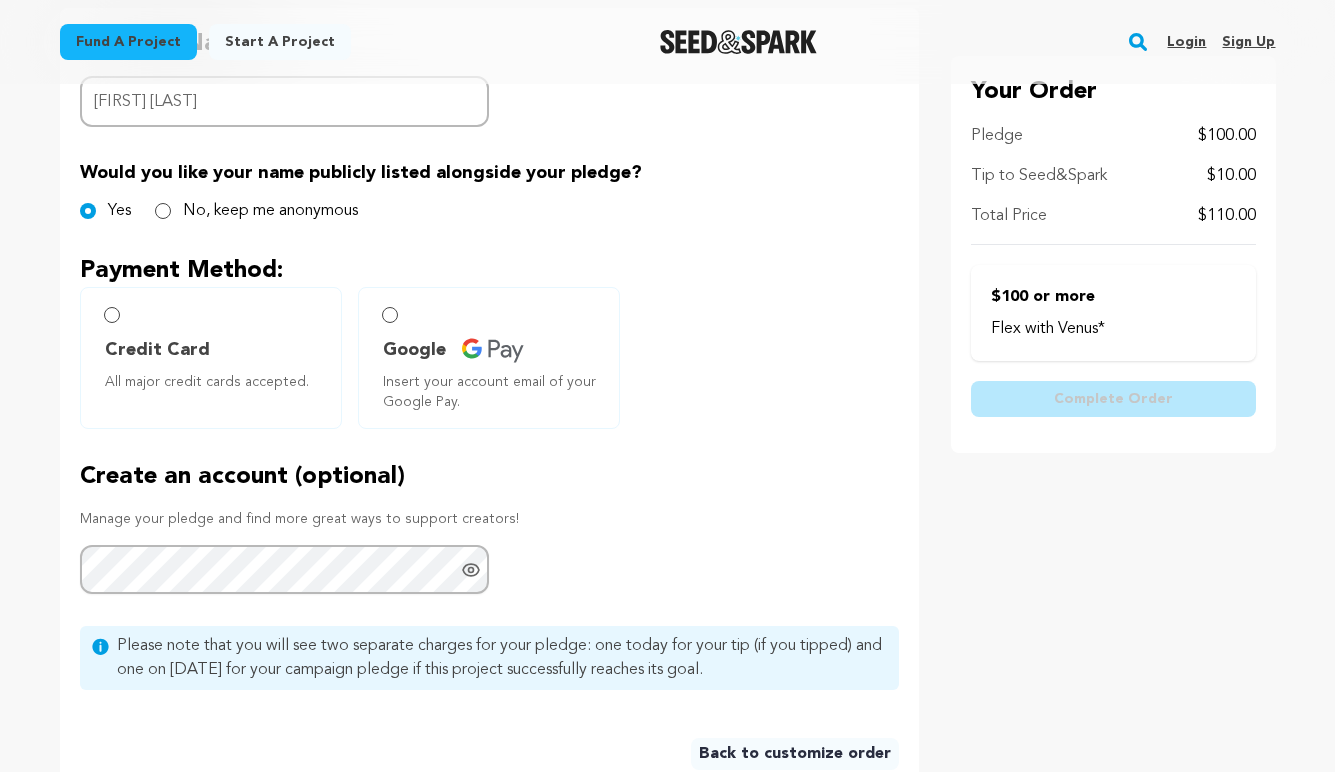 type on "Meg Duffy" 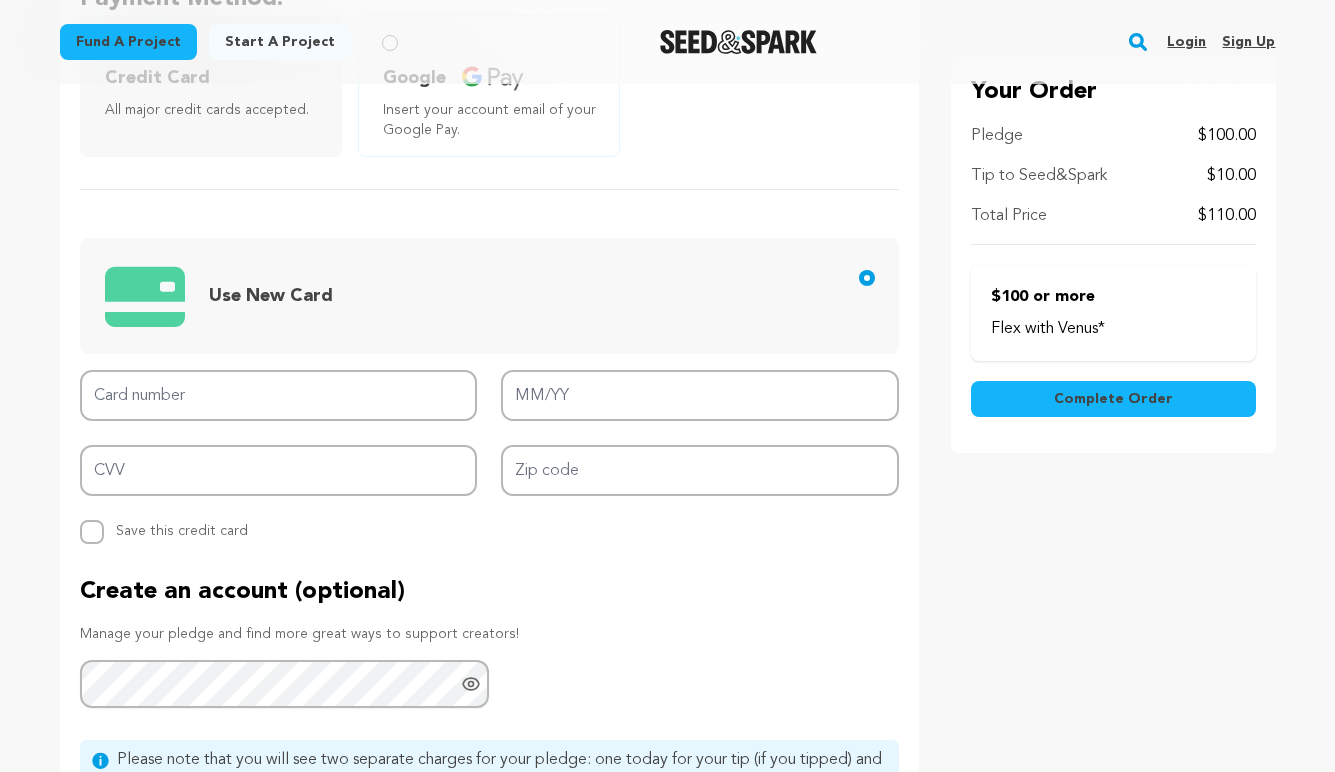scroll, scrollTop: 816, scrollLeft: 0, axis: vertical 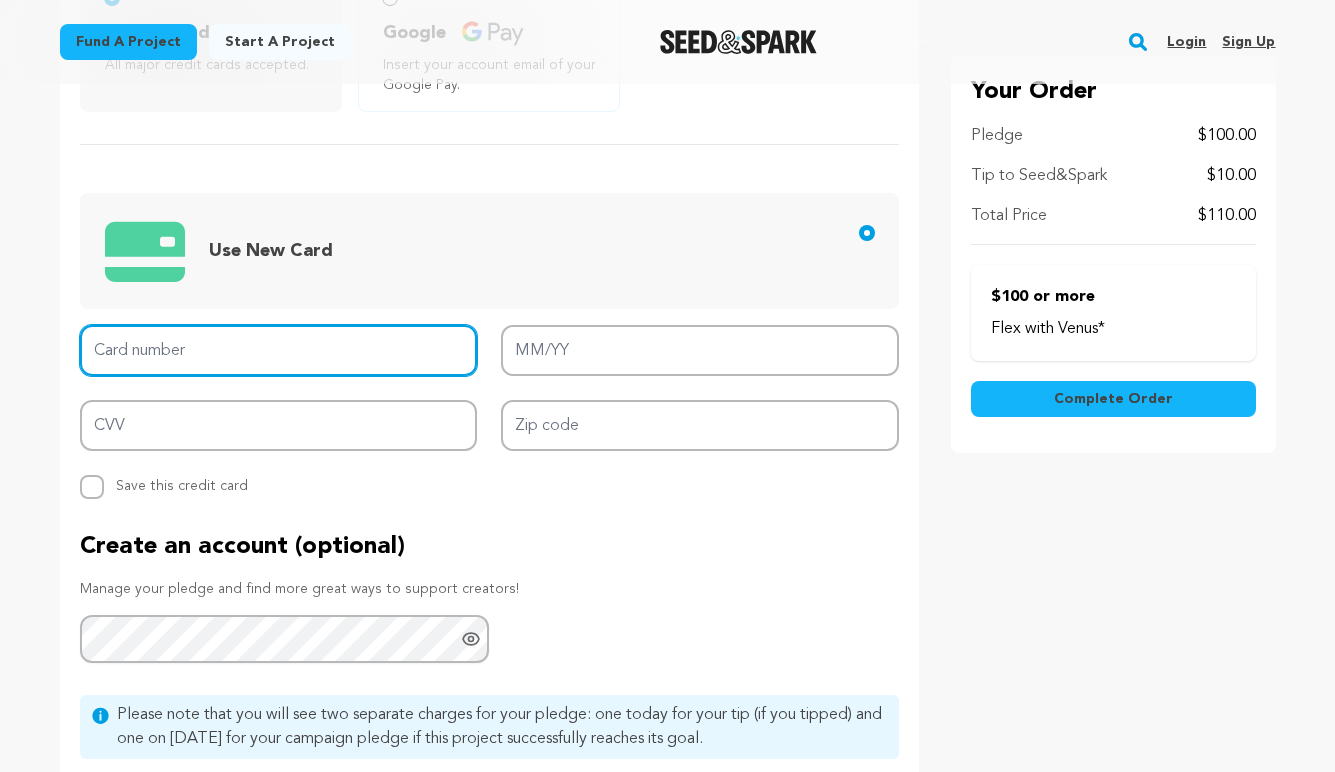 click on "Card number" at bounding box center [279, 350] 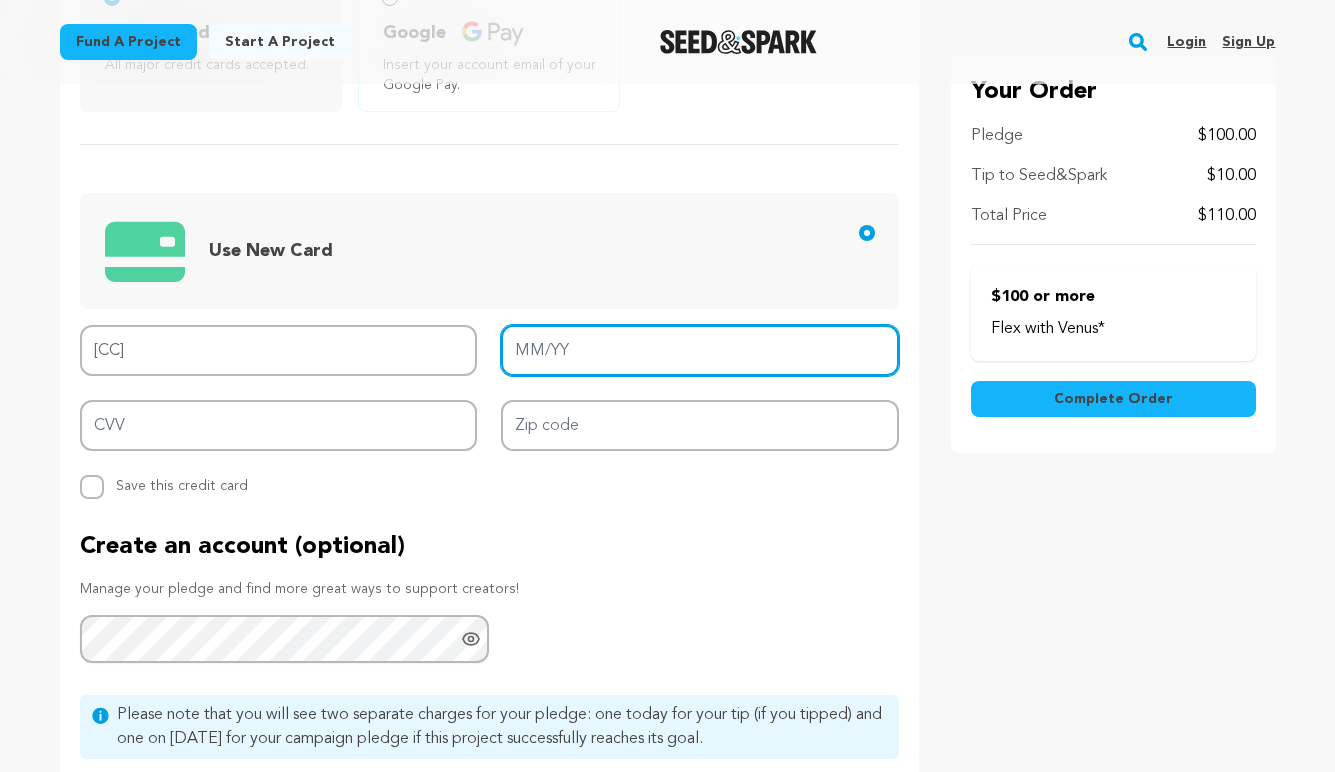 type on "4003 4484 4321 3376" 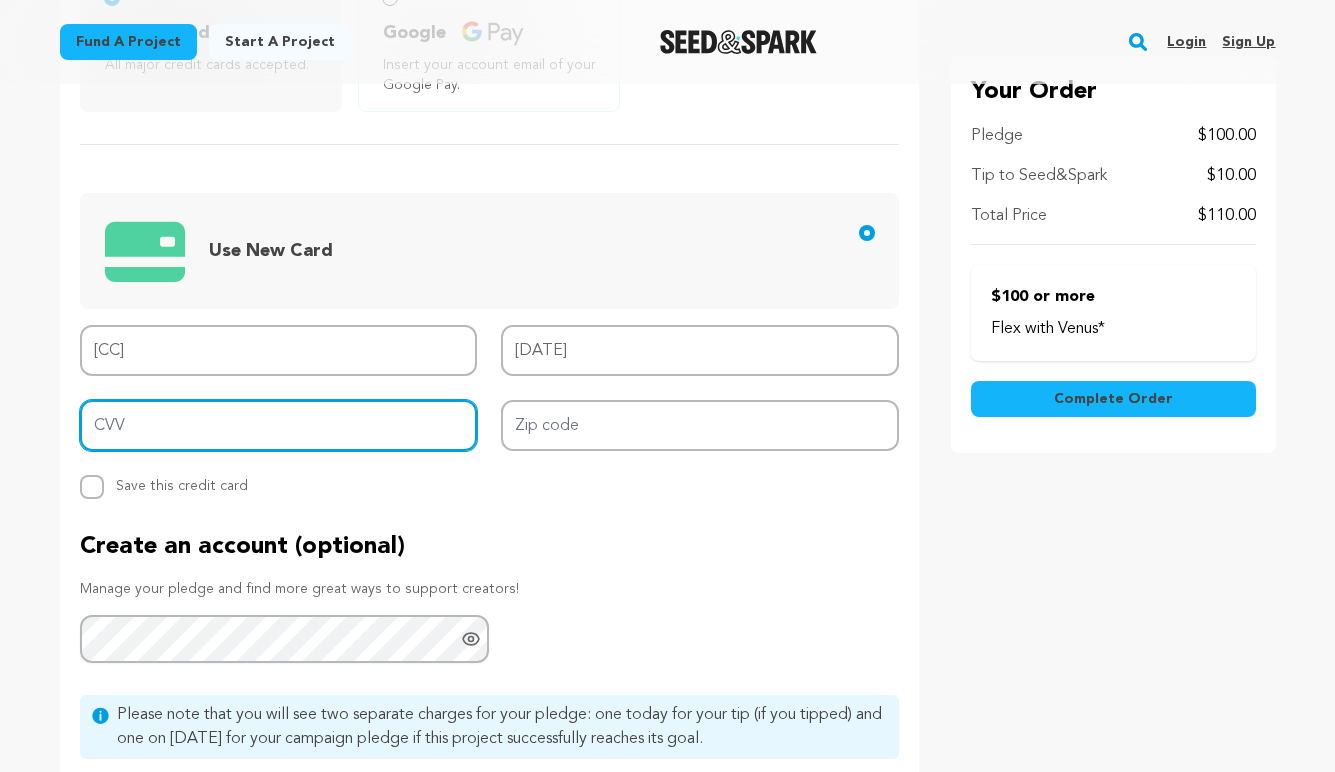 click on "CVV" at bounding box center (279, 425) 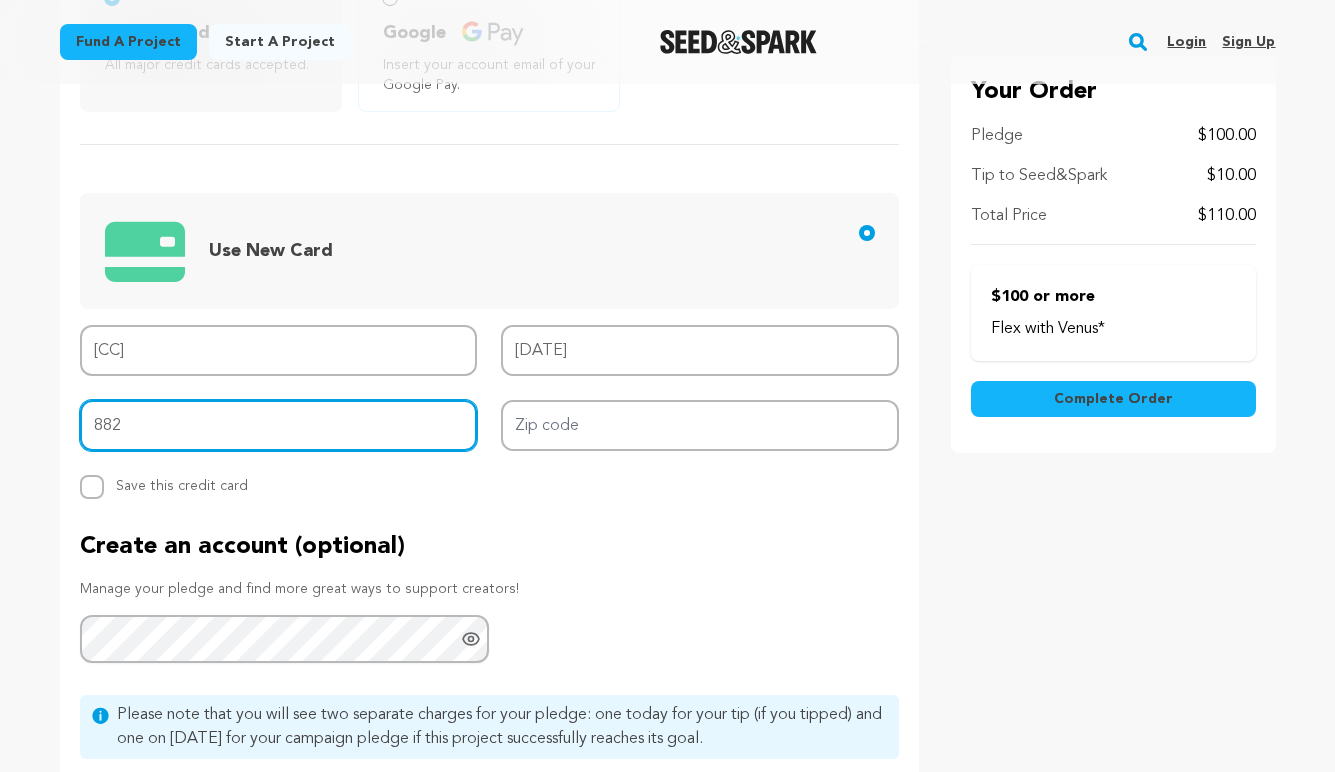 type on "882" 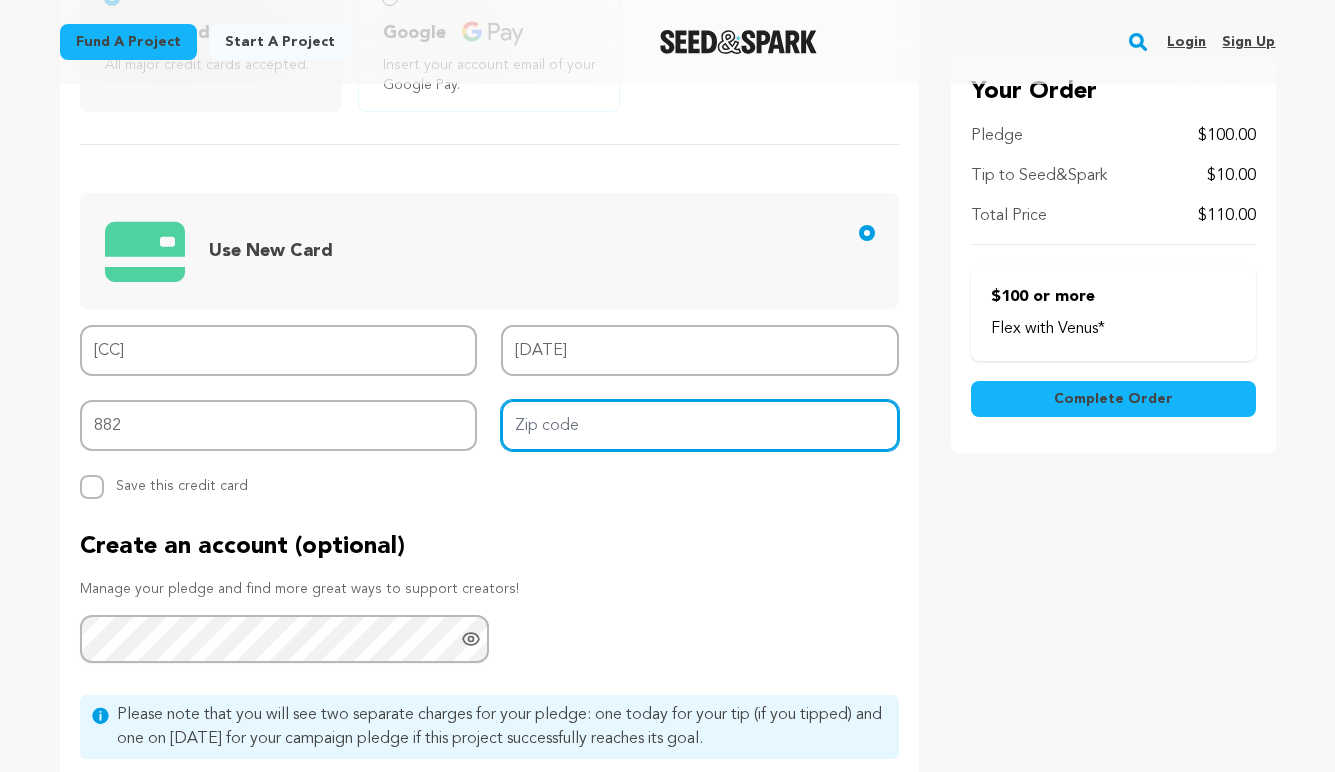click on "Zip code" at bounding box center [700, 425] 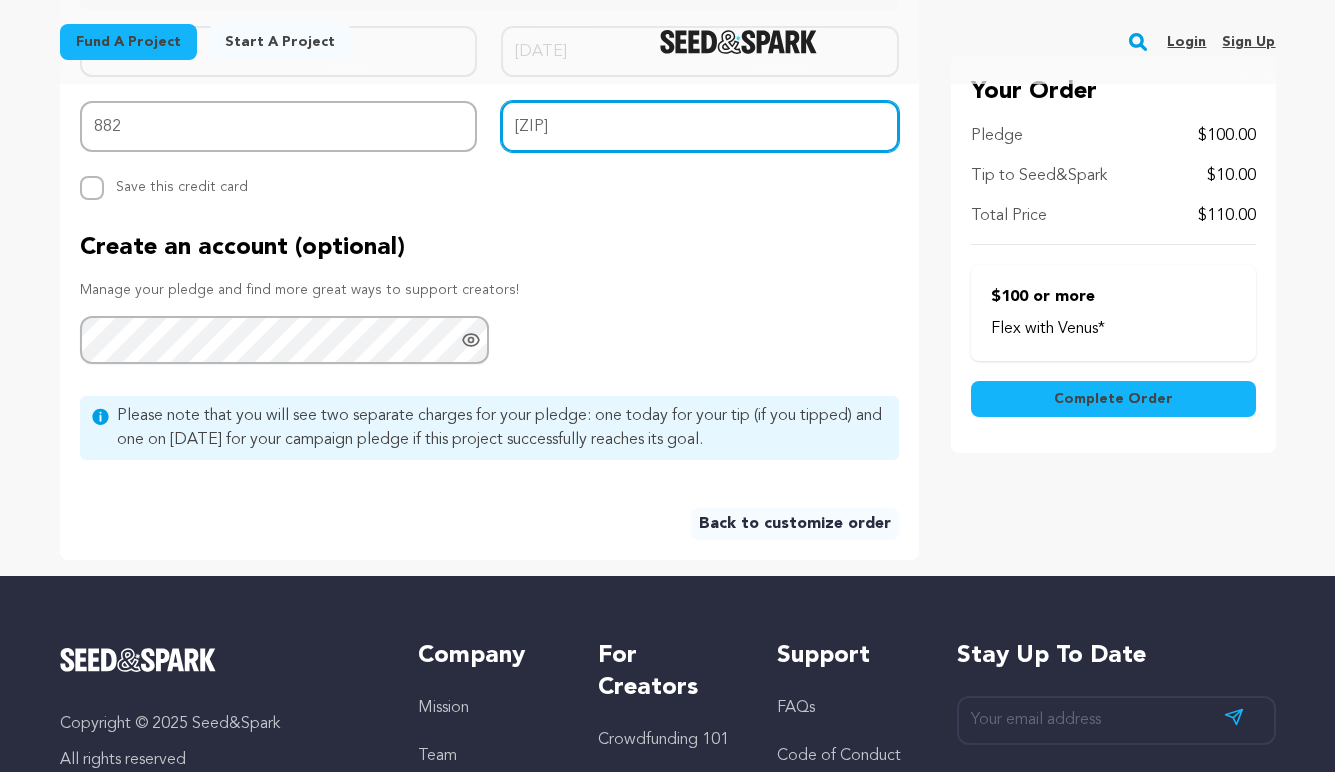 scroll, scrollTop: 1109, scrollLeft: 0, axis: vertical 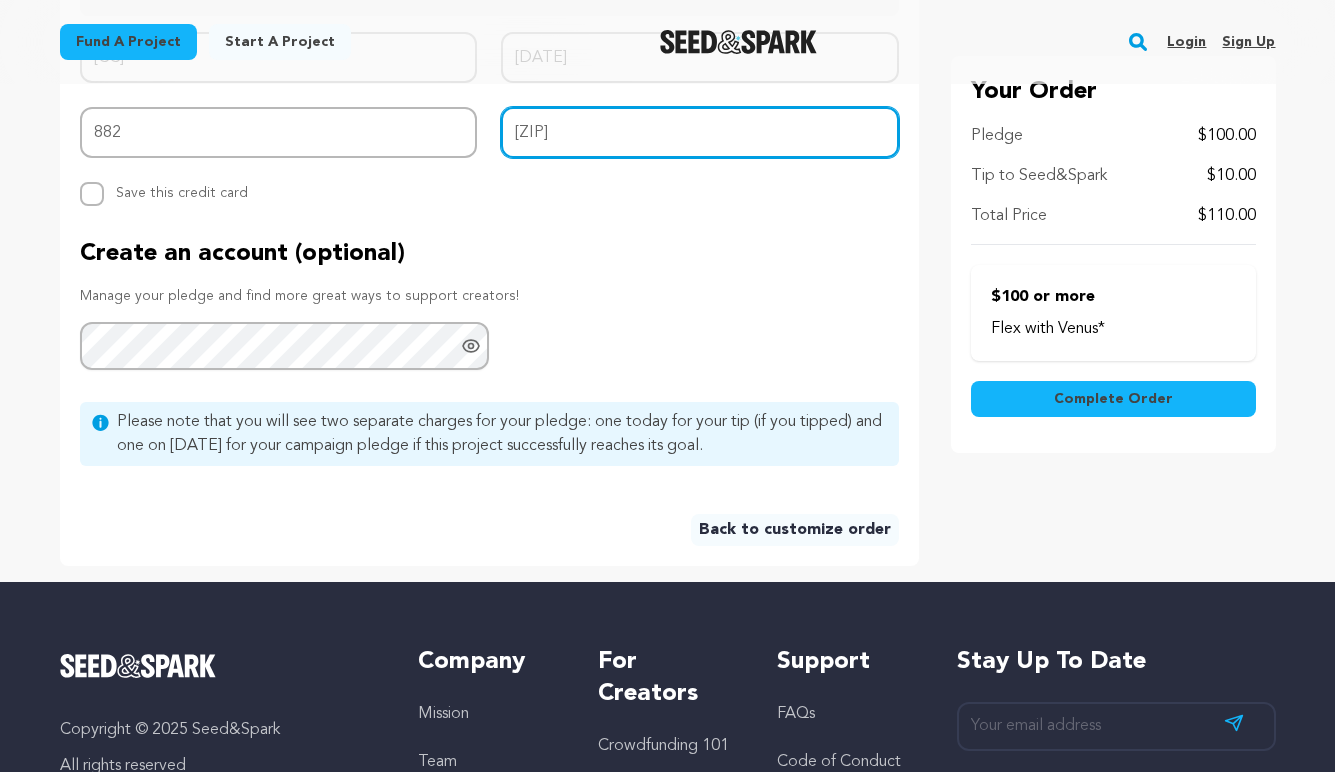 type on "02139" 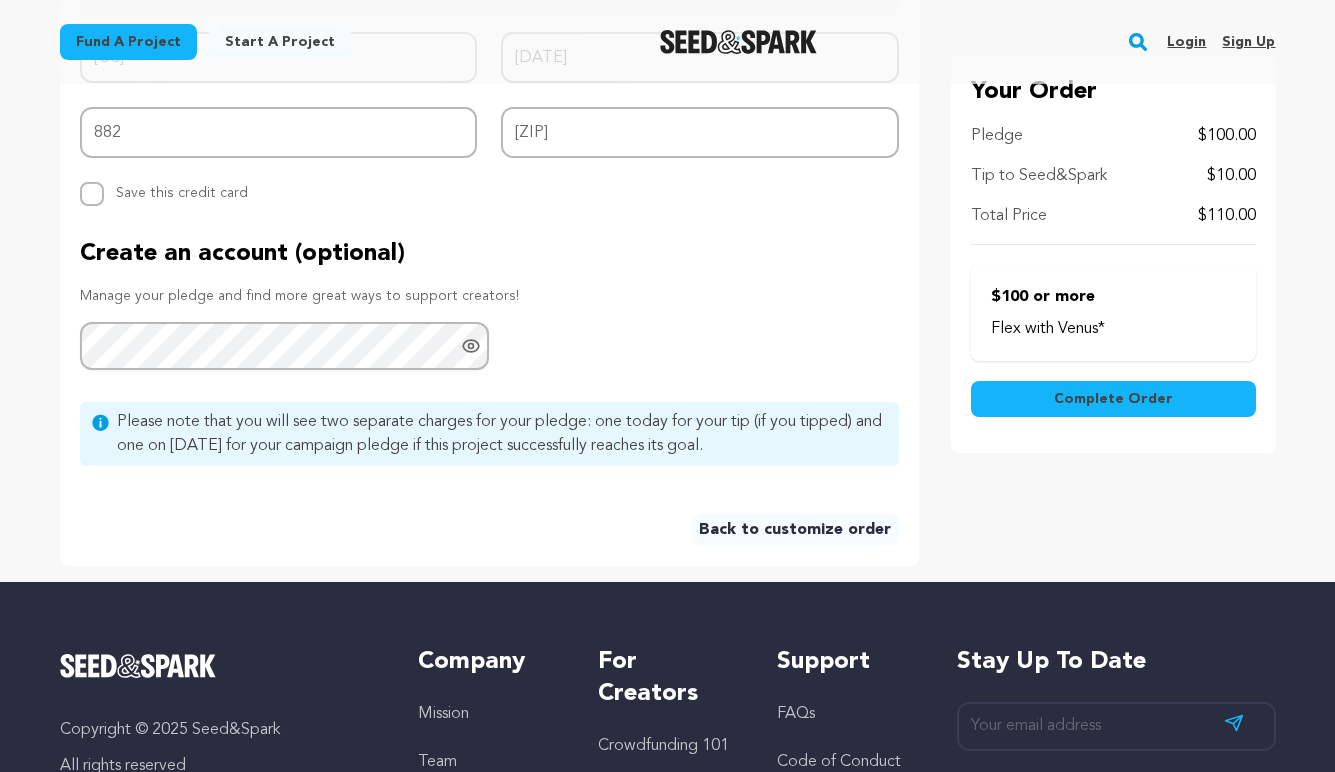click on "Complete Order" at bounding box center [1113, 399] 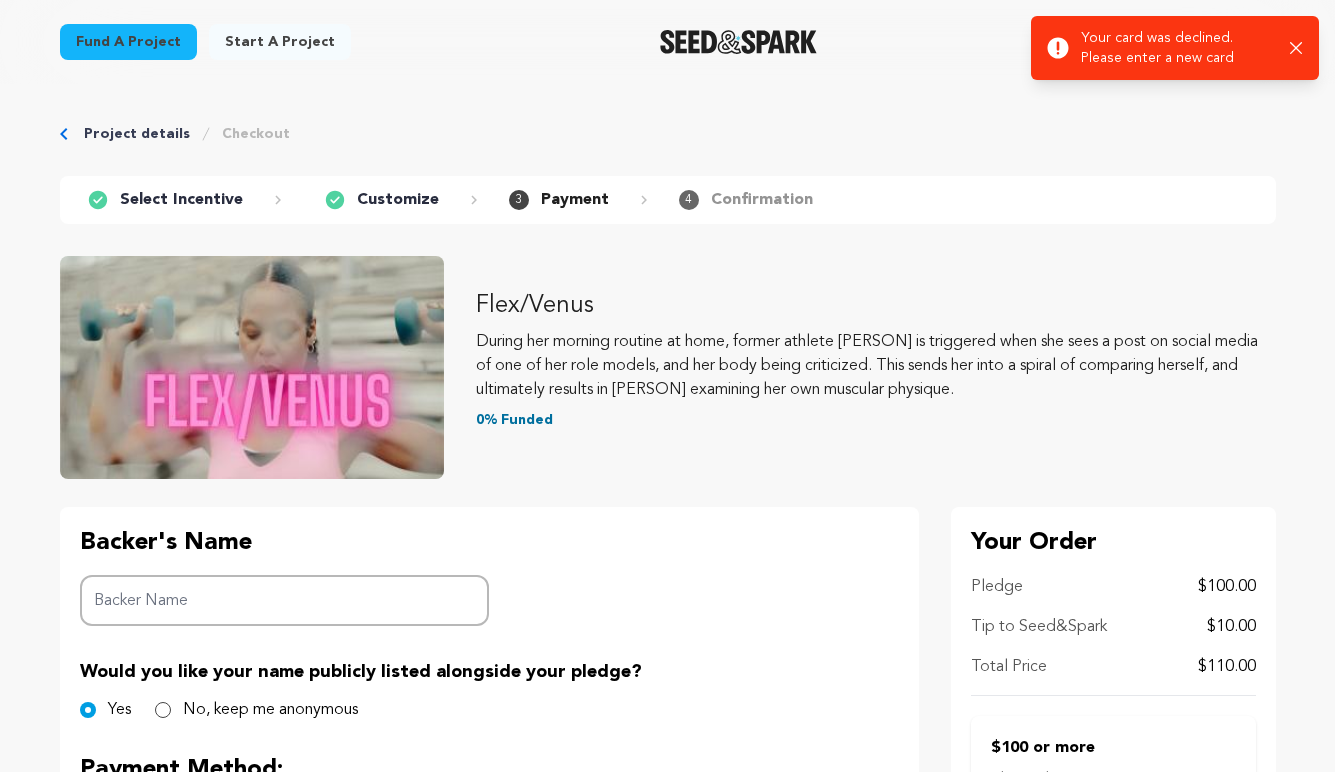 scroll, scrollTop: 0, scrollLeft: 0, axis: both 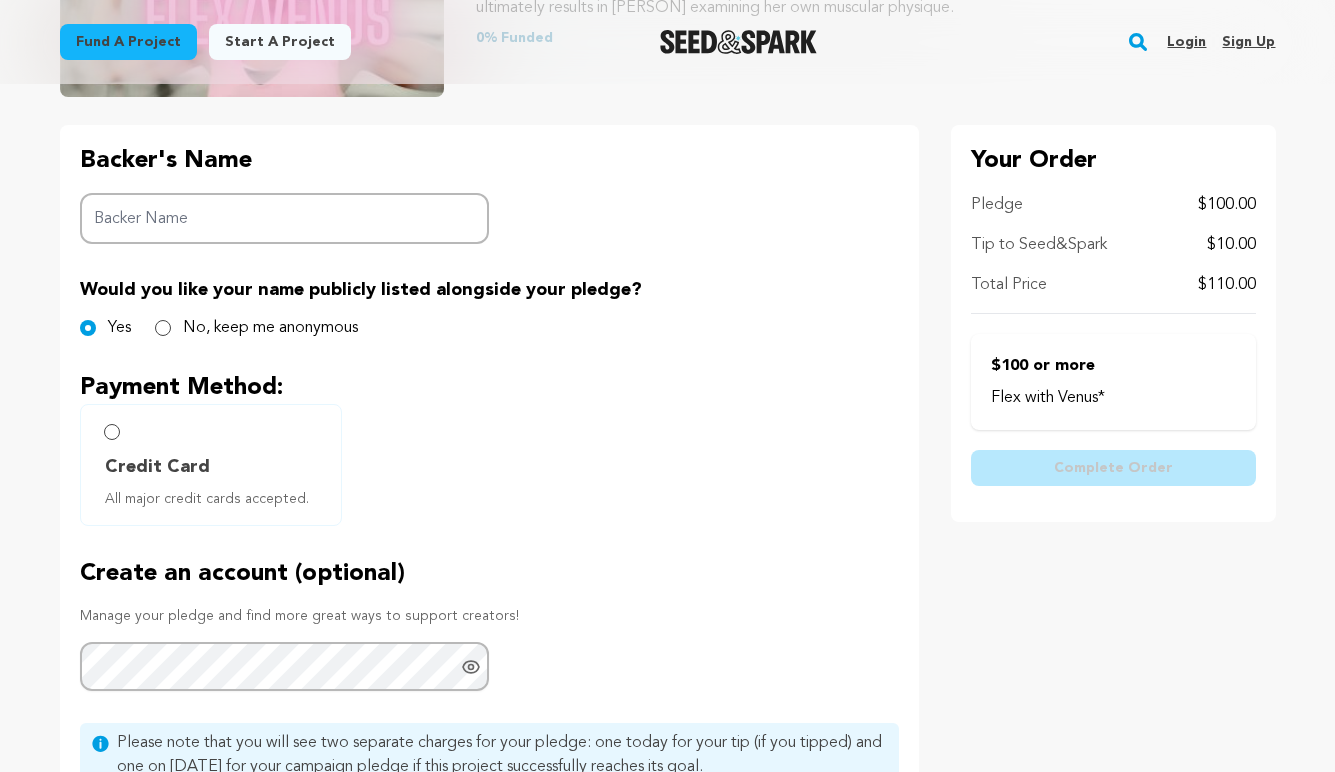 click on "Credit Card
All major credit cards accepted." at bounding box center (211, 465) 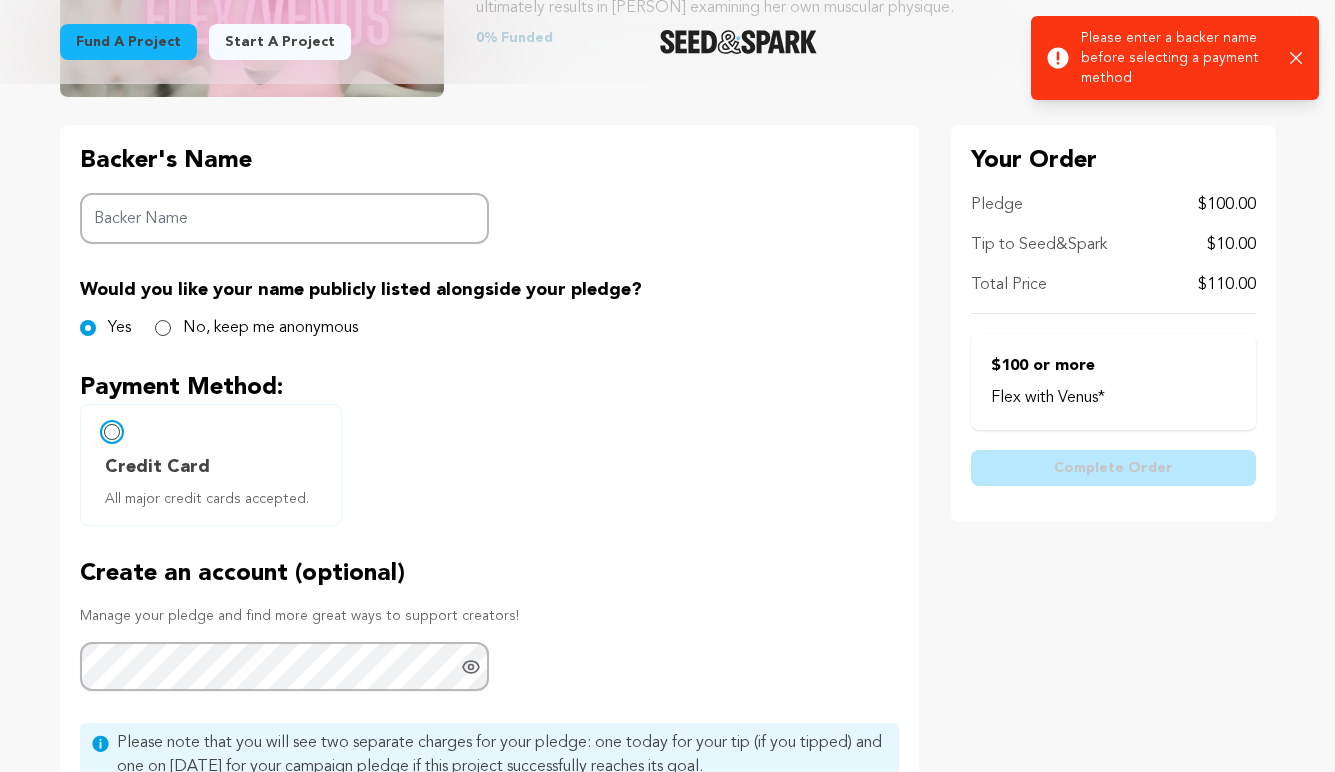 click on "Credit Card
All major credit cards accepted." at bounding box center (112, 432) 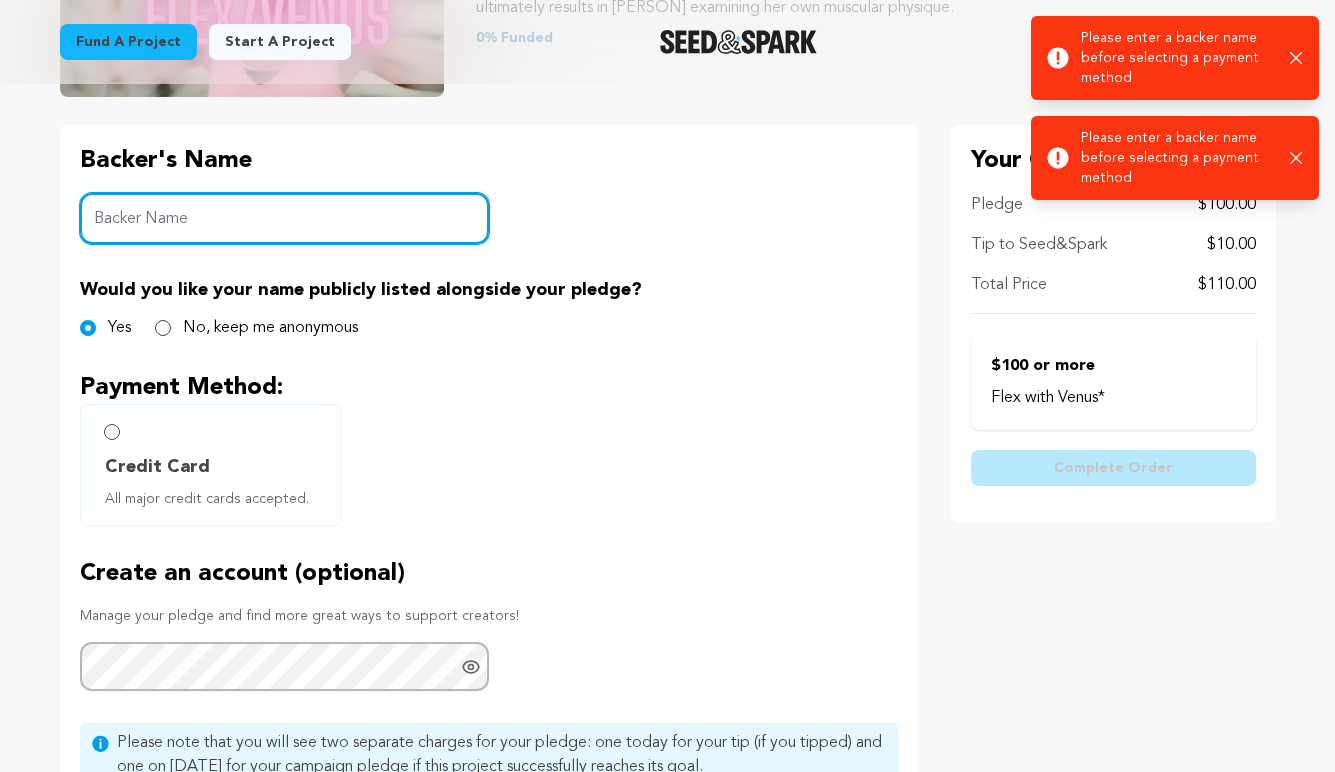 click on "Backer Name" at bounding box center [285, 218] 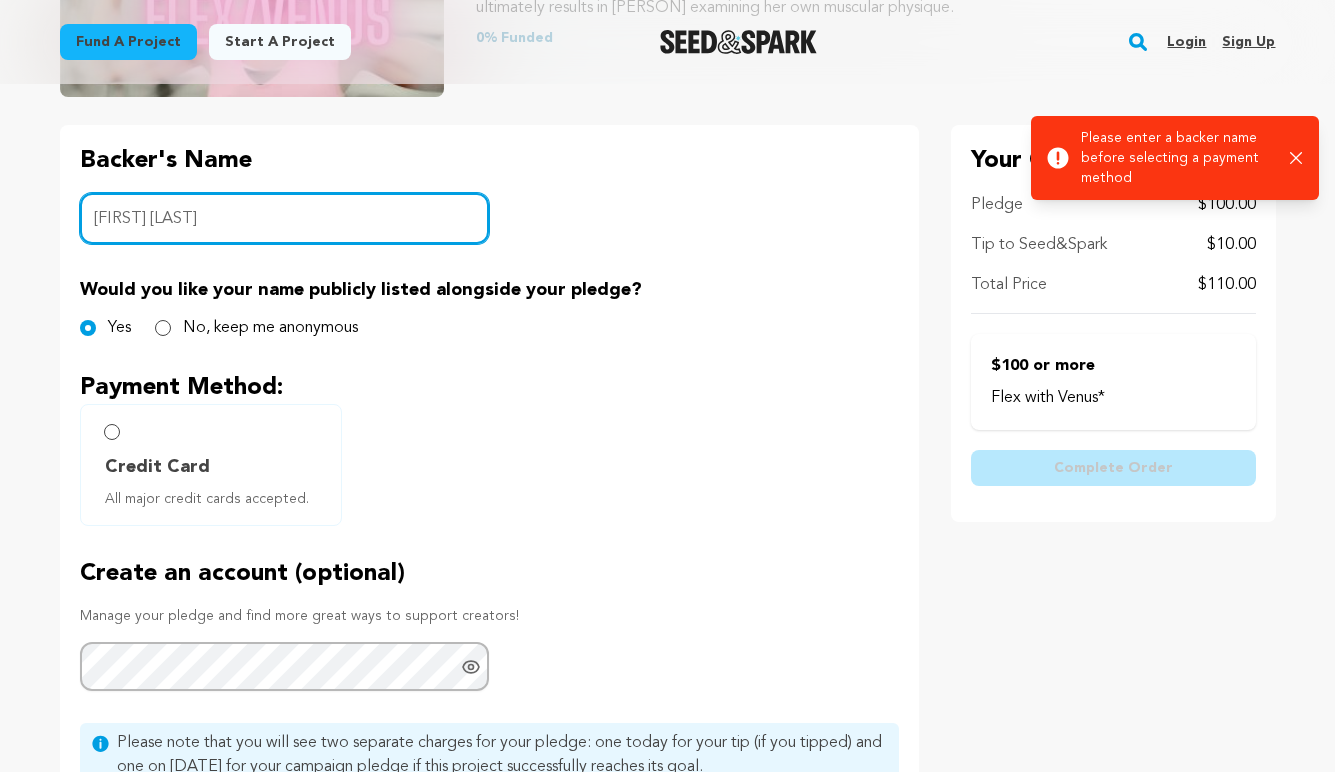 type on "[FIRST] [LAST]" 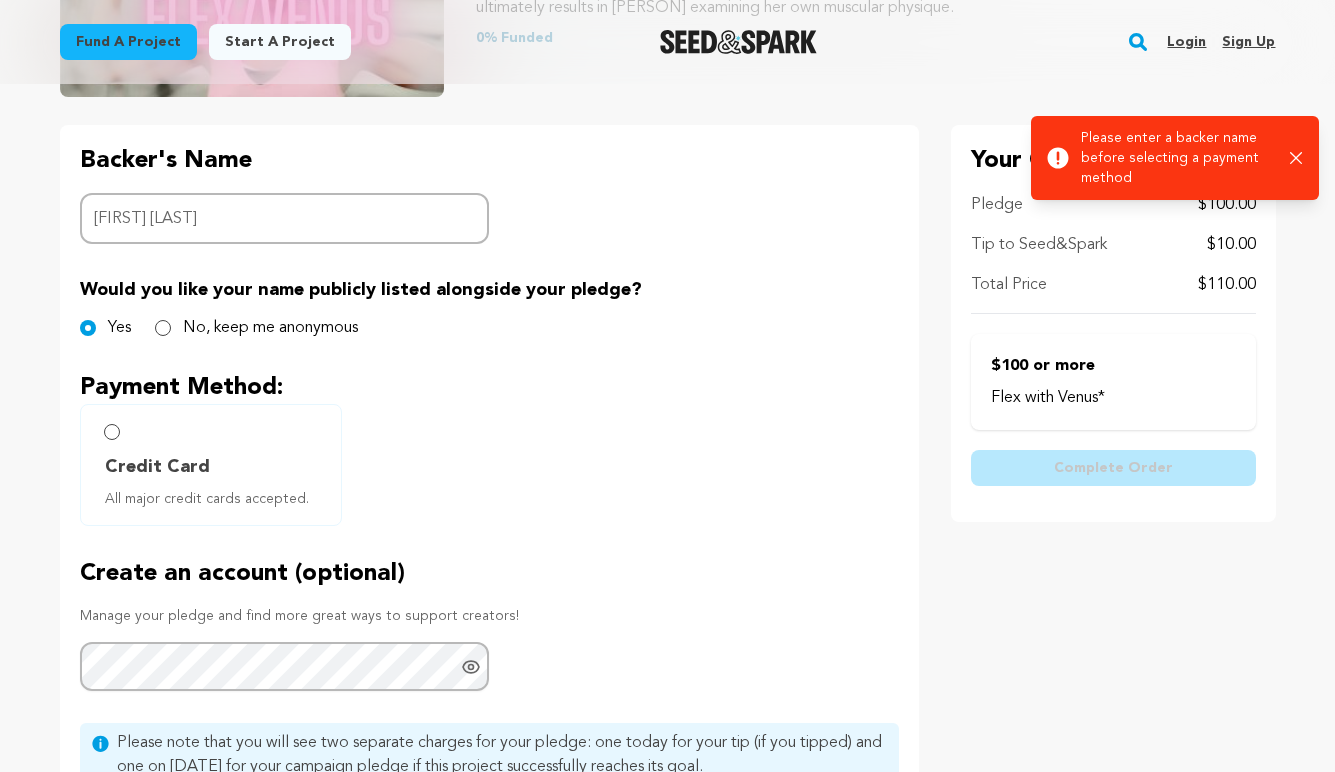 click on "Credit Card
All major credit cards accepted." at bounding box center (211, 465) 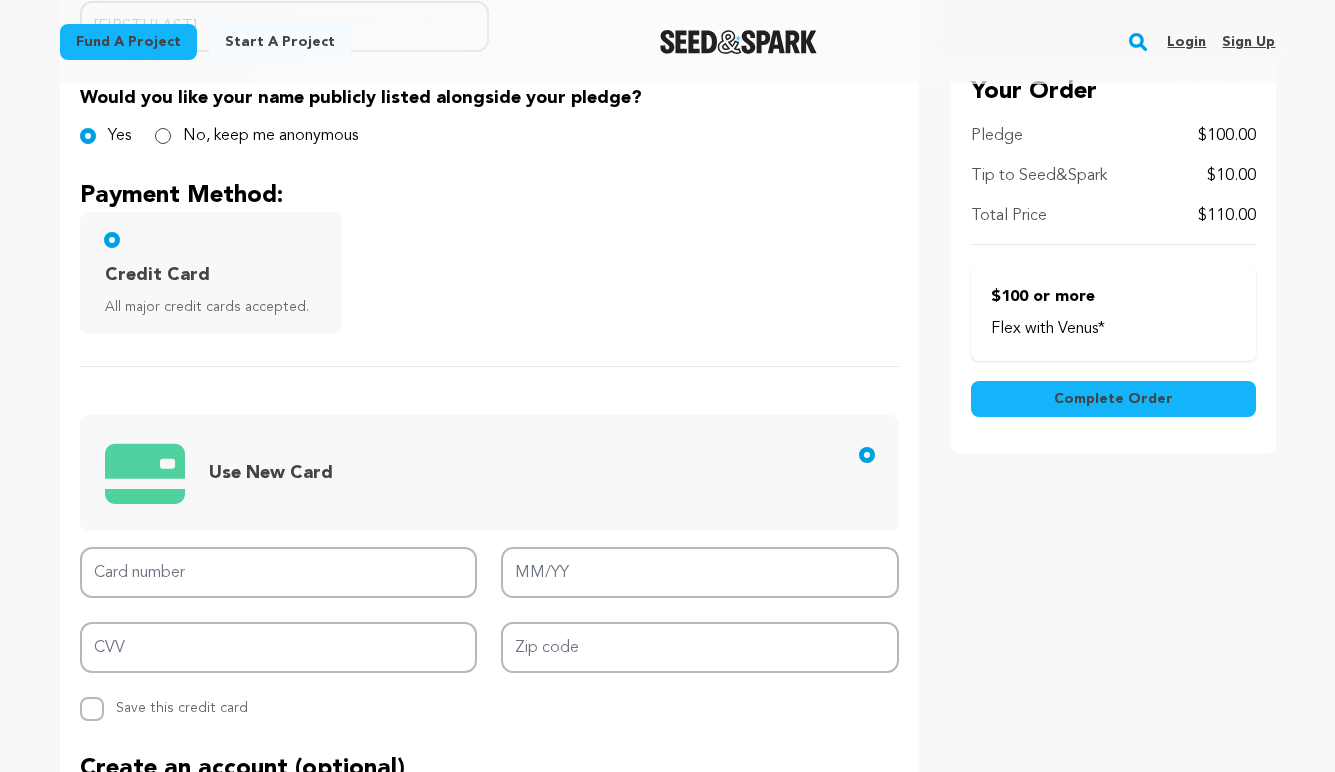scroll, scrollTop: 662, scrollLeft: 0, axis: vertical 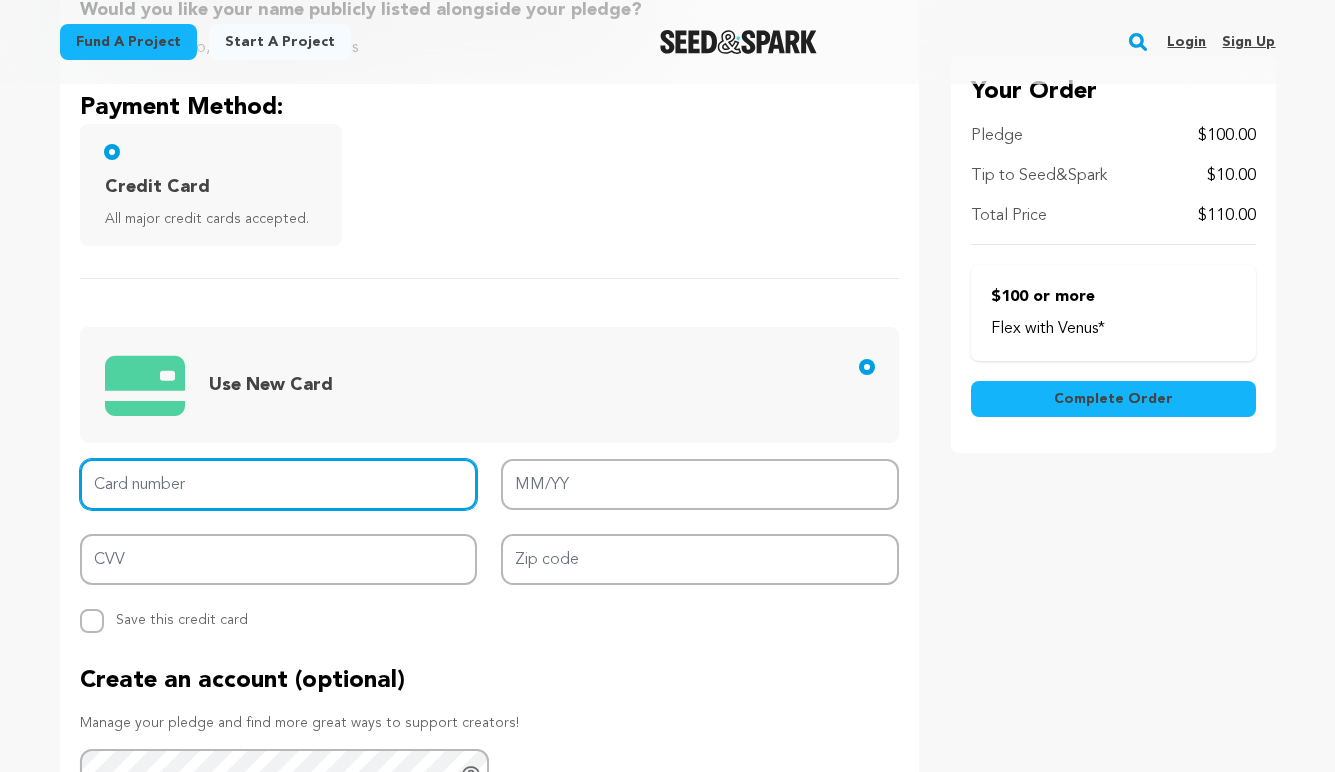 click on "Card number" at bounding box center [279, 484] 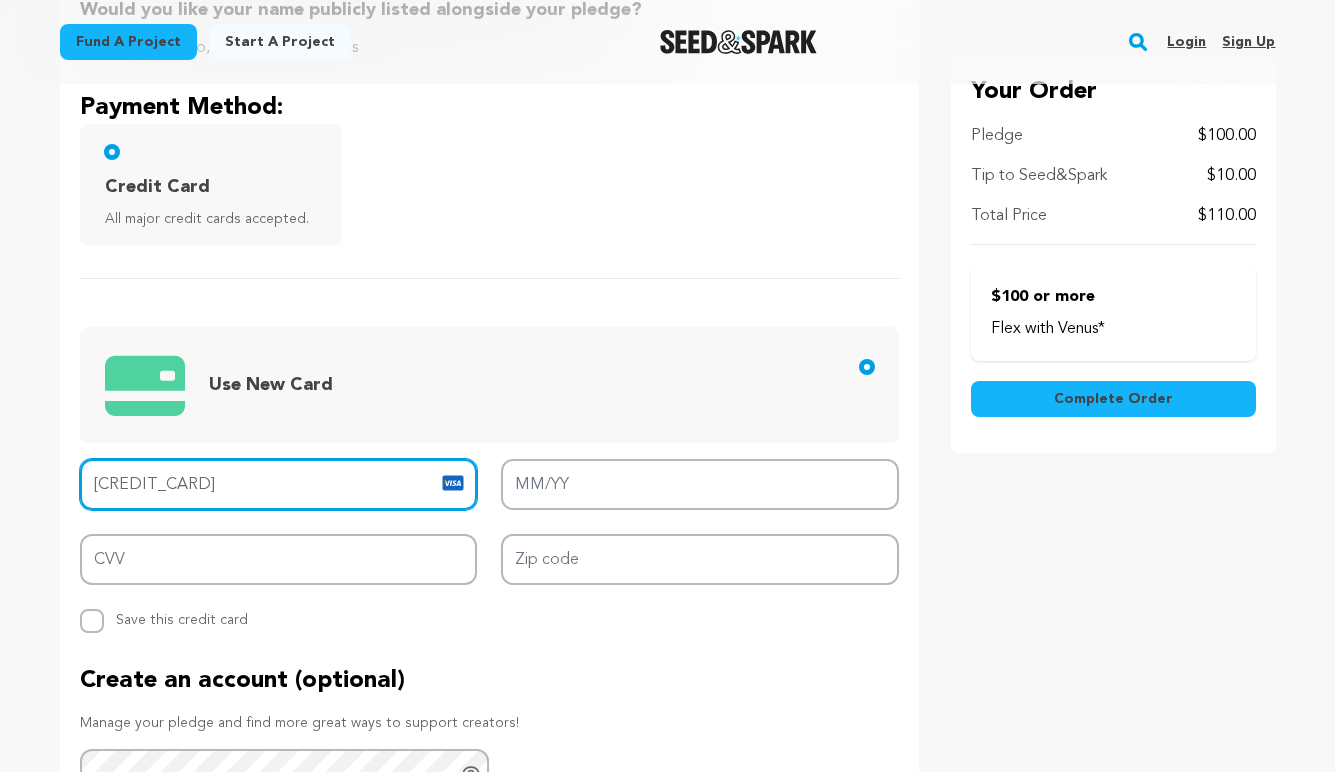 type on "[CREDIT_CARD]" 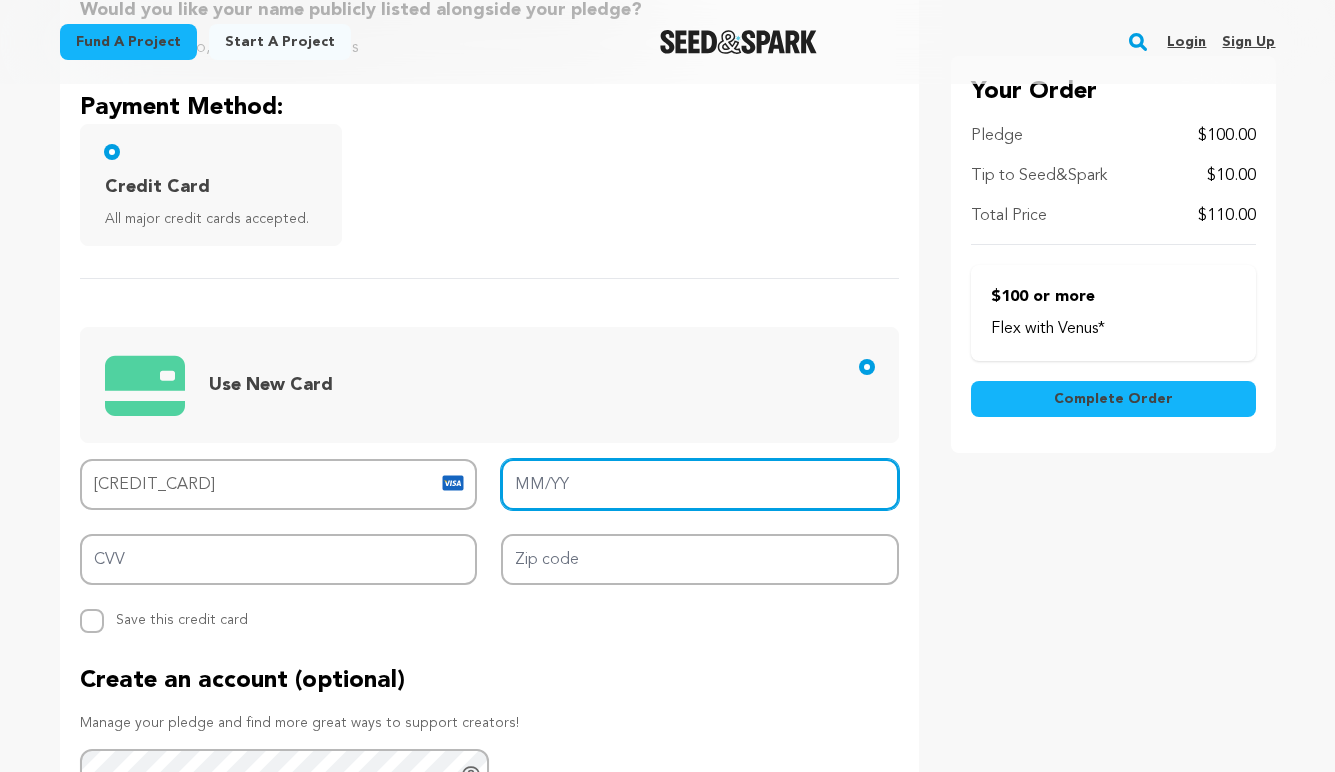 click on "MM/YY" at bounding box center (700, 484) 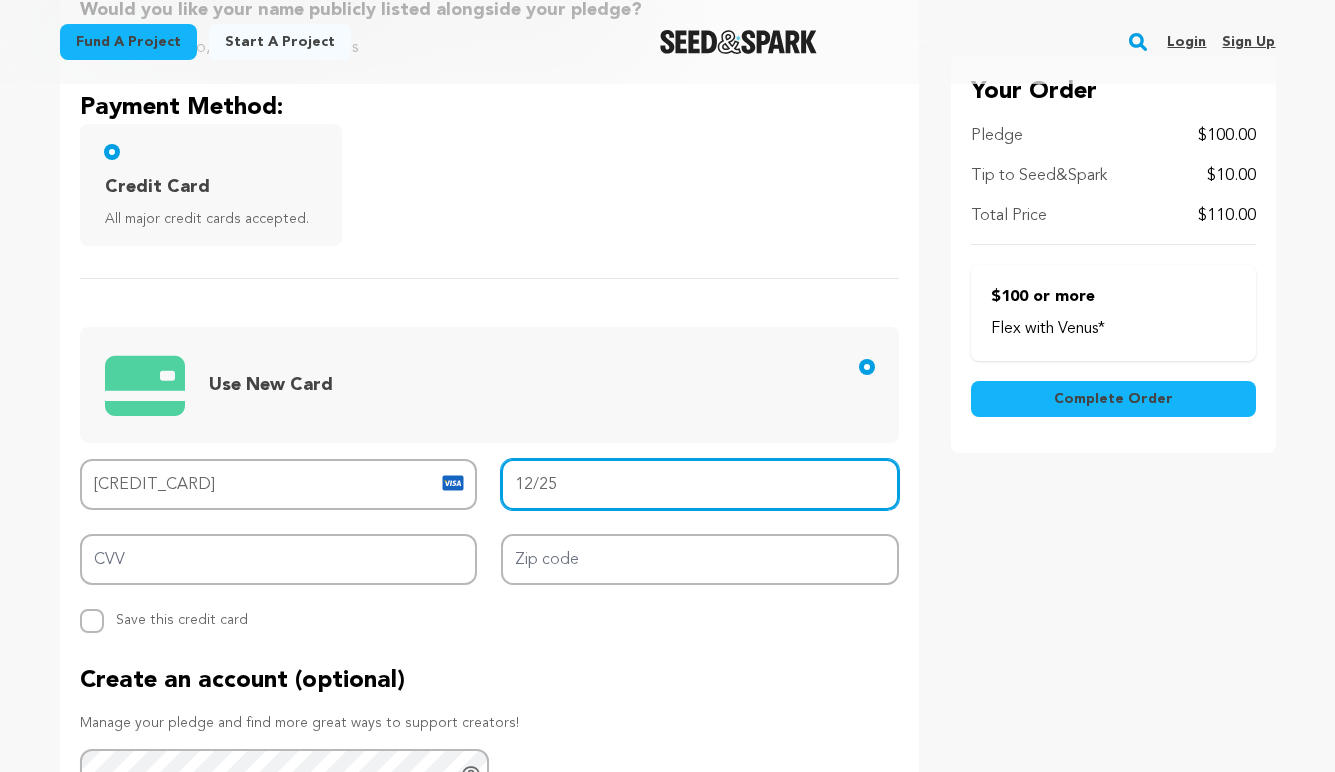 type on "12/25" 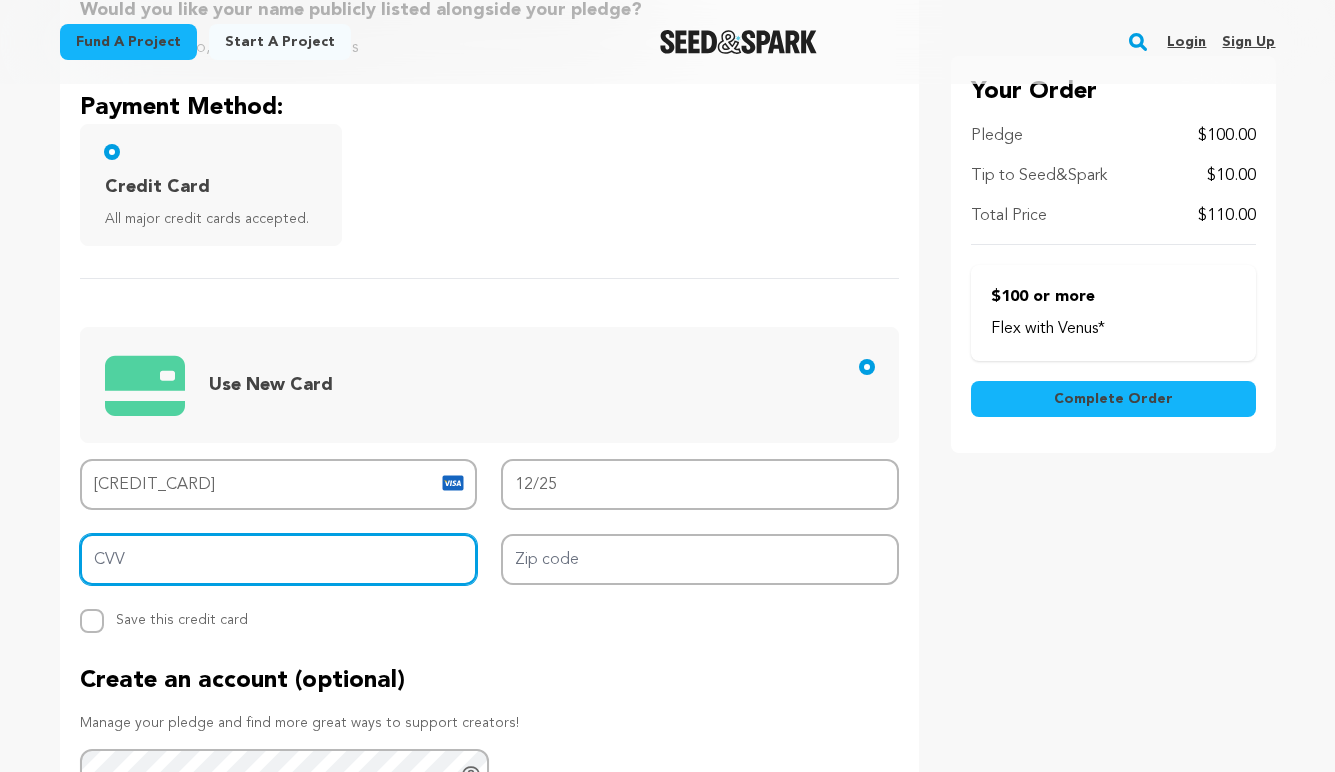 click on "CVV" at bounding box center (279, 559) 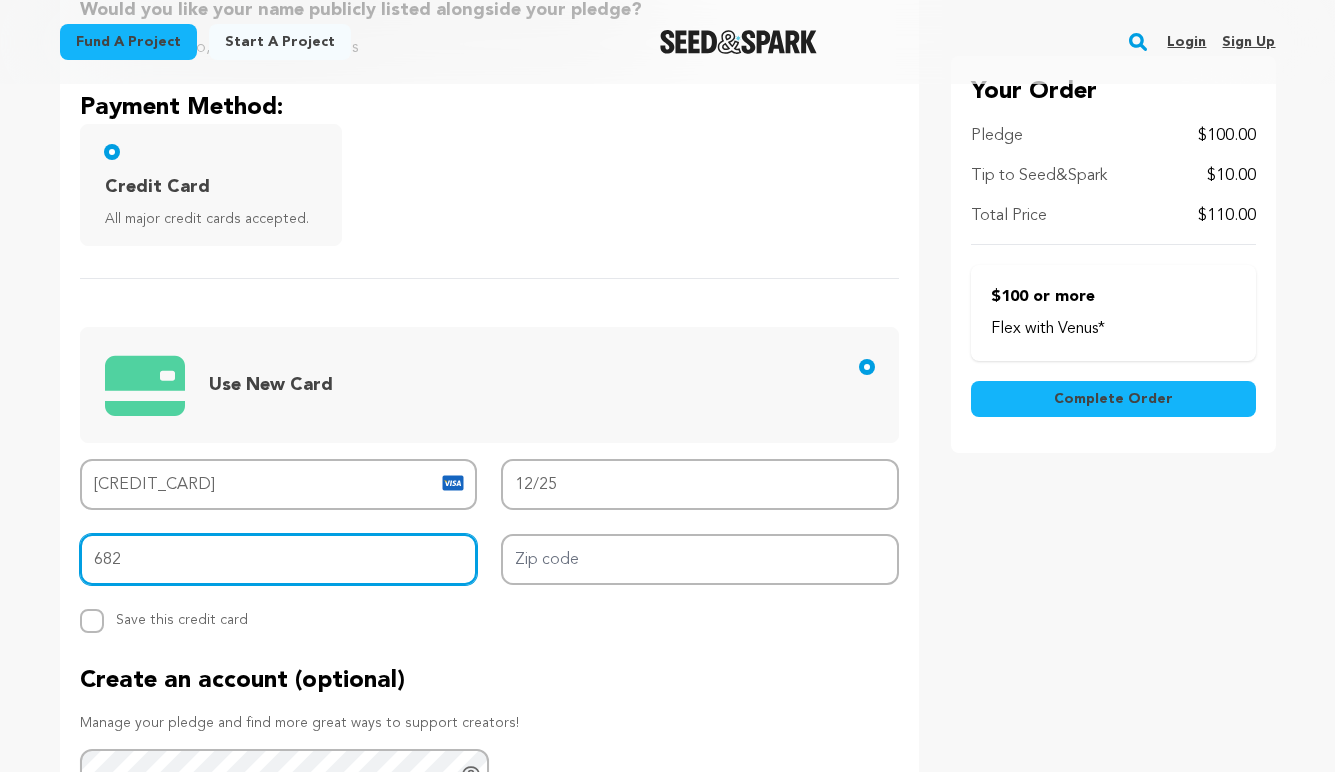 type on "682" 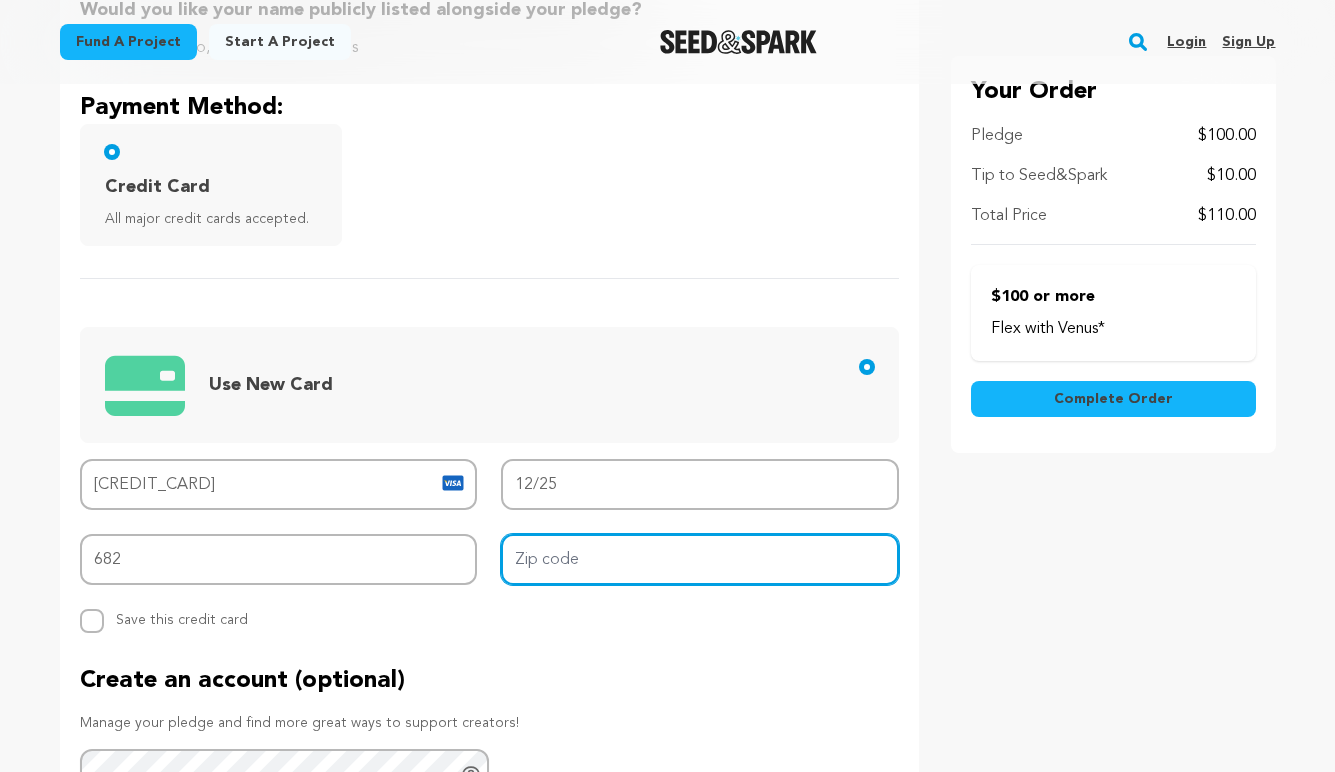 click on "Zip code" at bounding box center (700, 559) 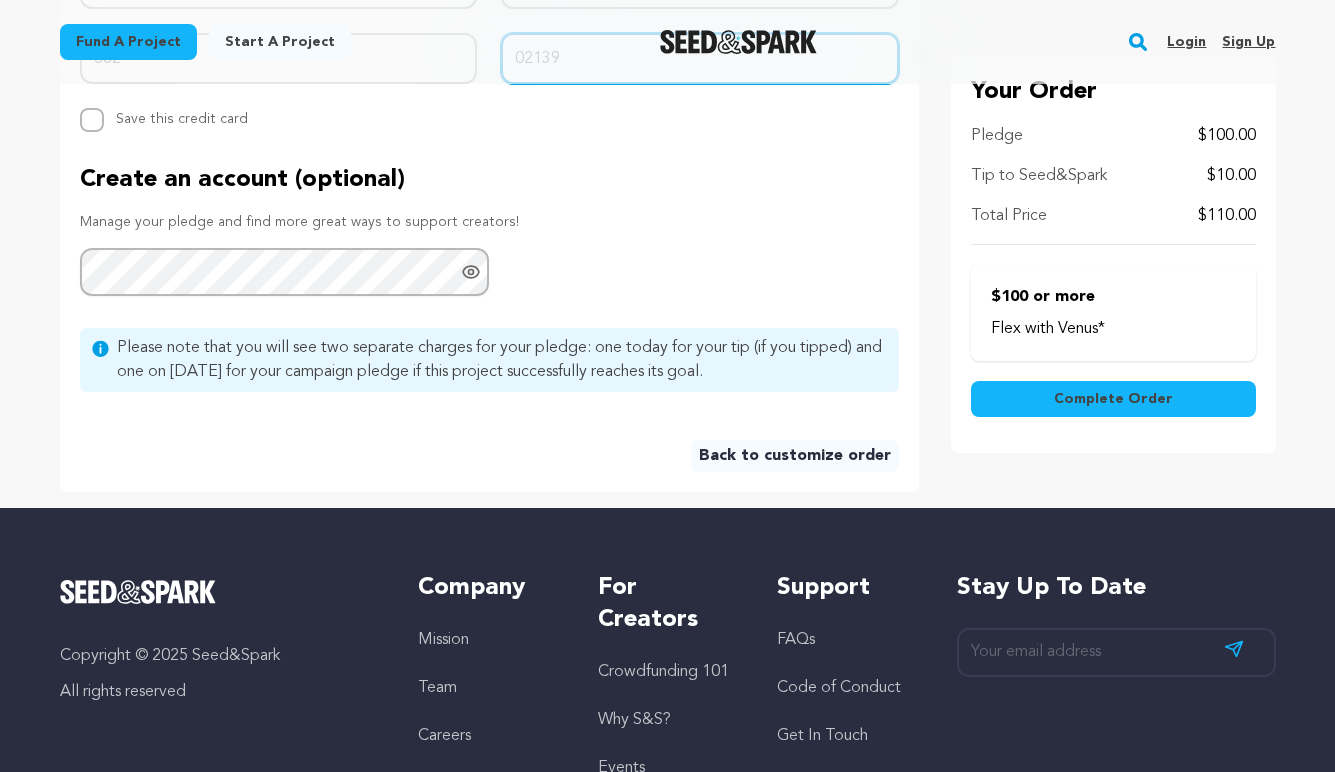scroll, scrollTop: 1165, scrollLeft: 0, axis: vertical 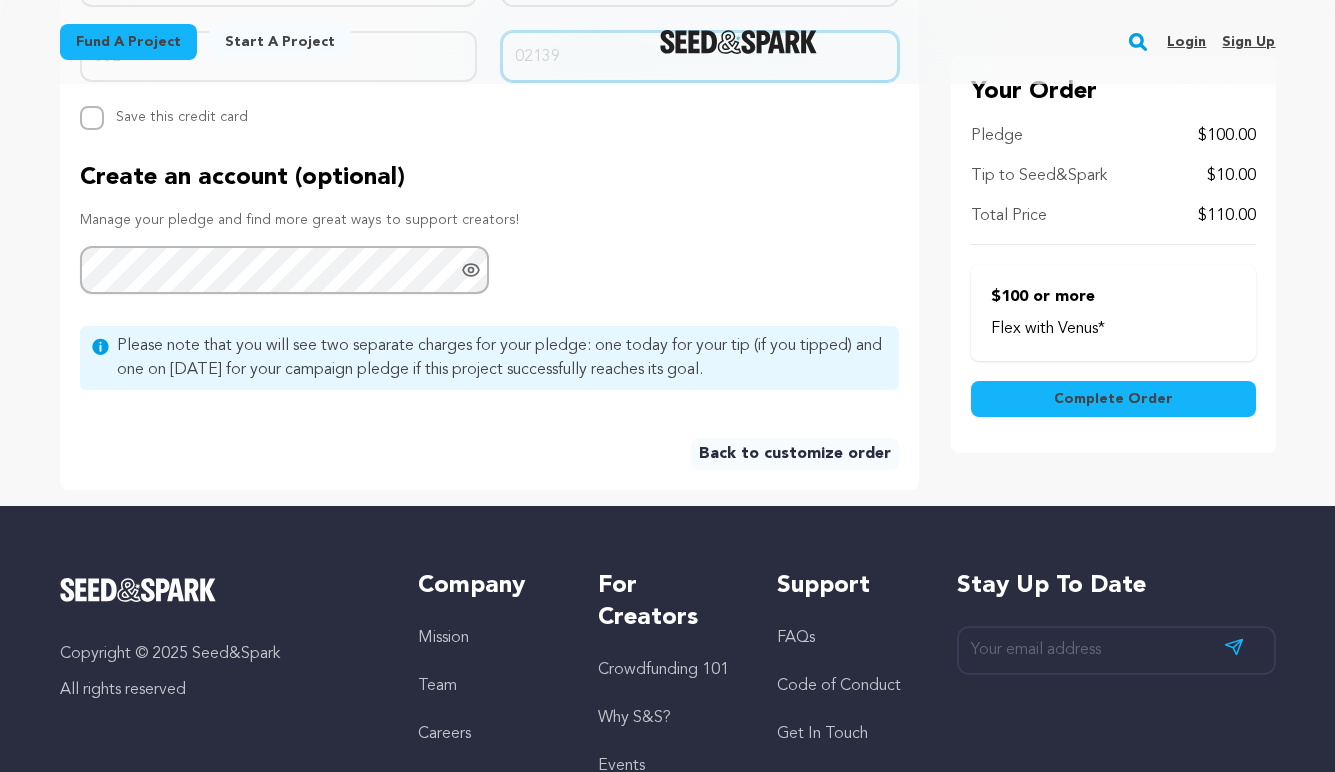 type on "02139" 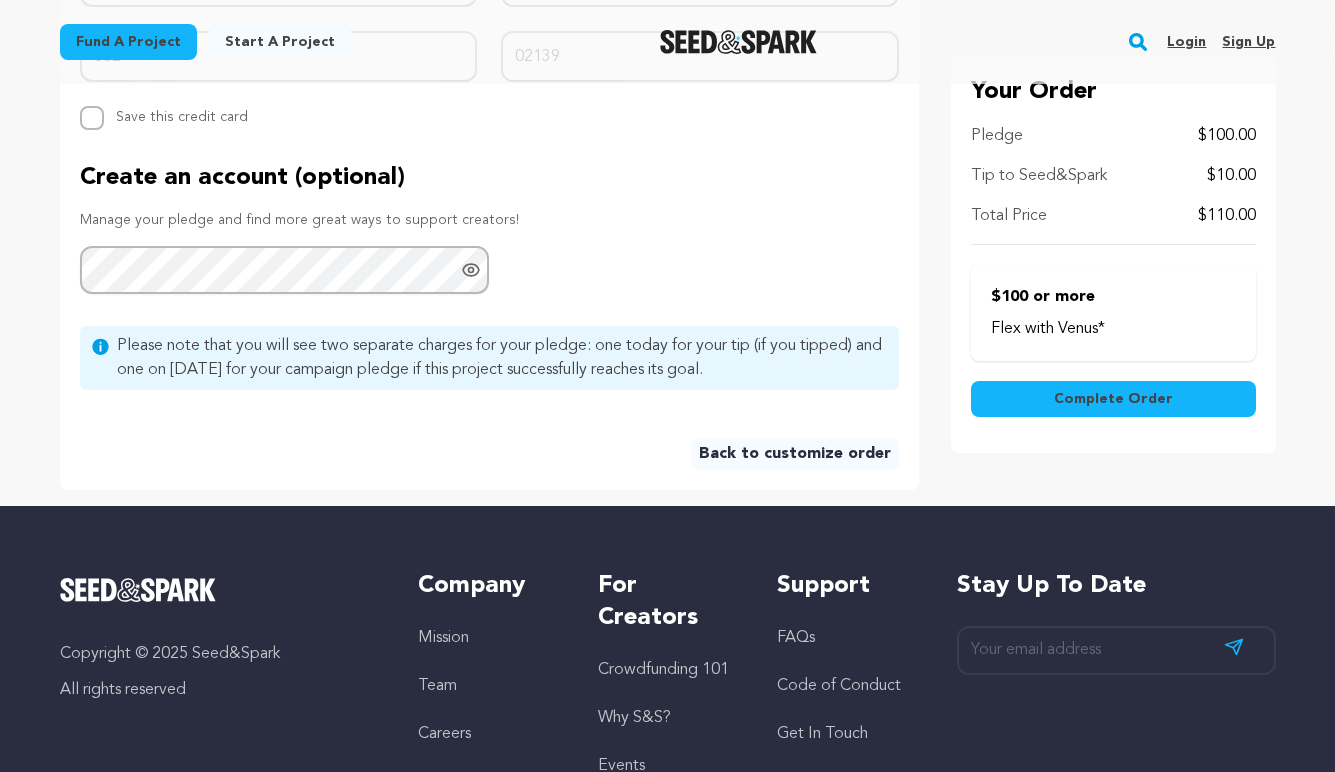 click on "Complete Order" at bounding box center (1113, 399) 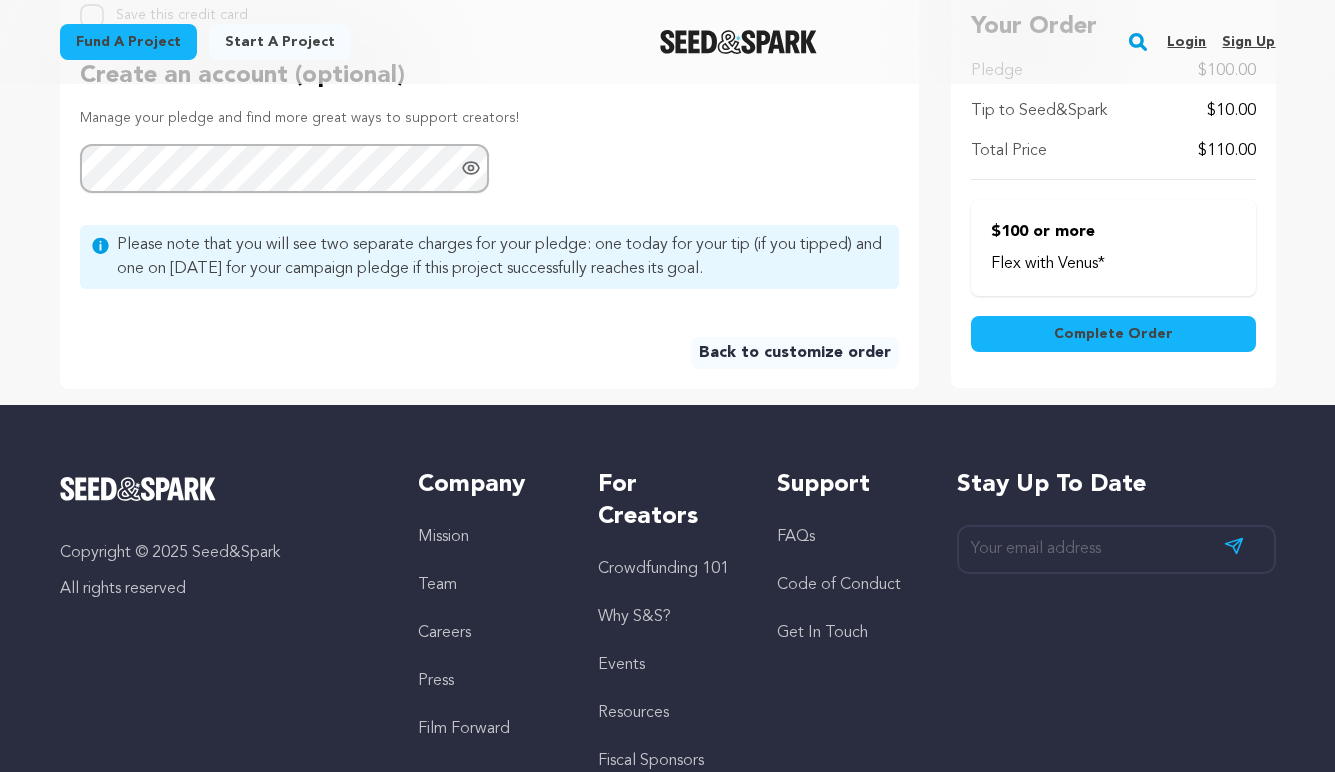 click on "Complete Order" at bounding box center (1113, 335) 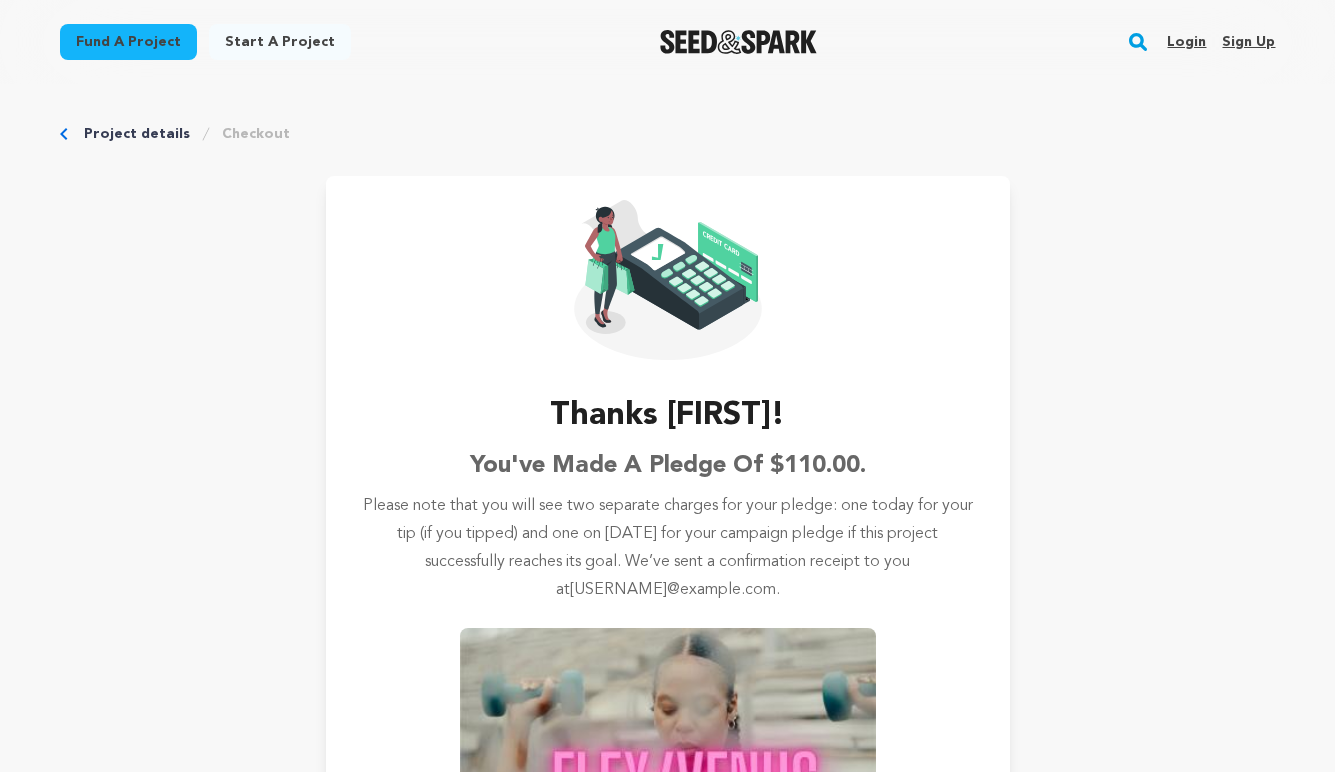 scroll, scrollTop: 0, scrollLeft: 0, axis: both 